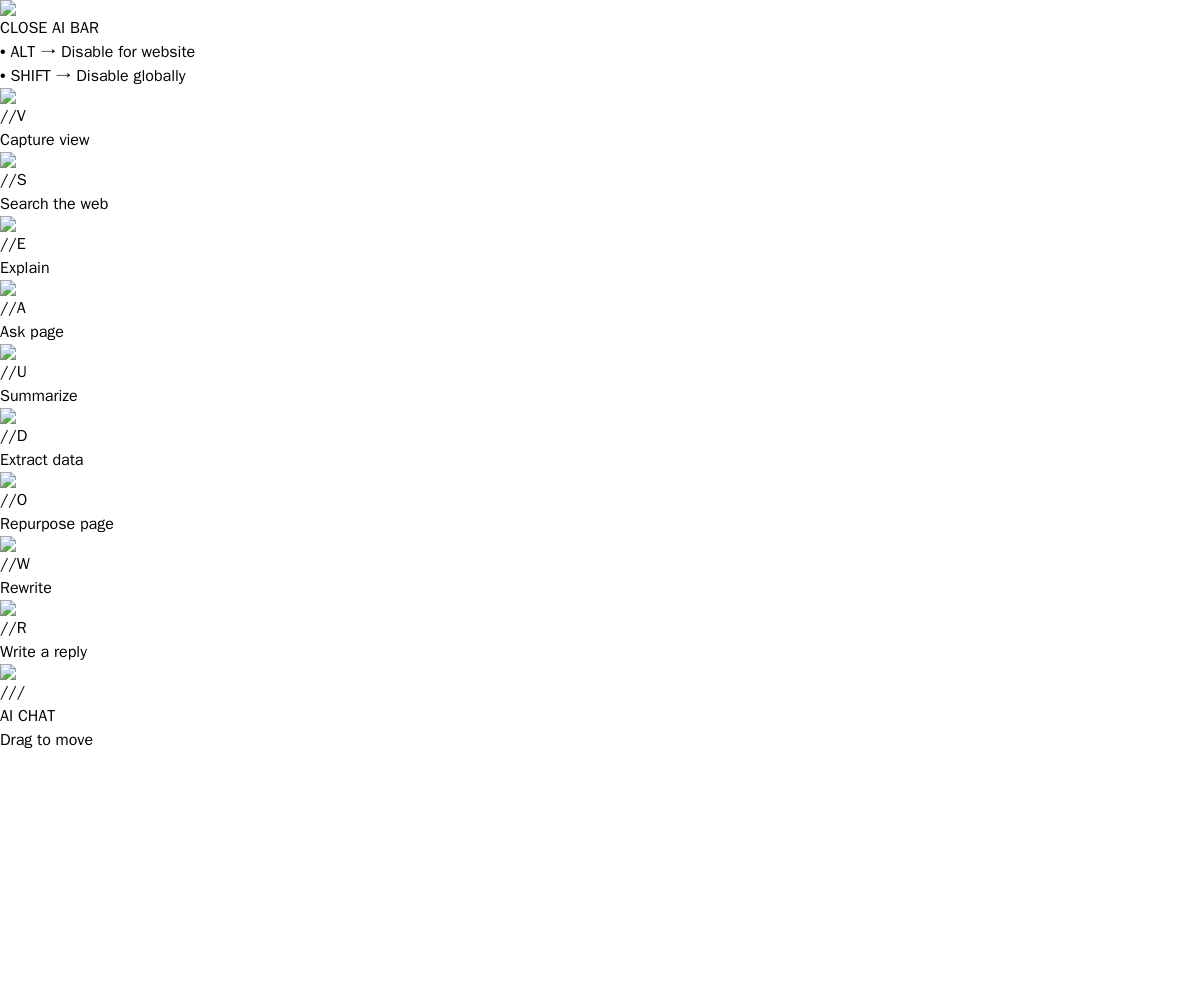 scroll, scrollTop: 0, scrollLeft: 0, axis: both 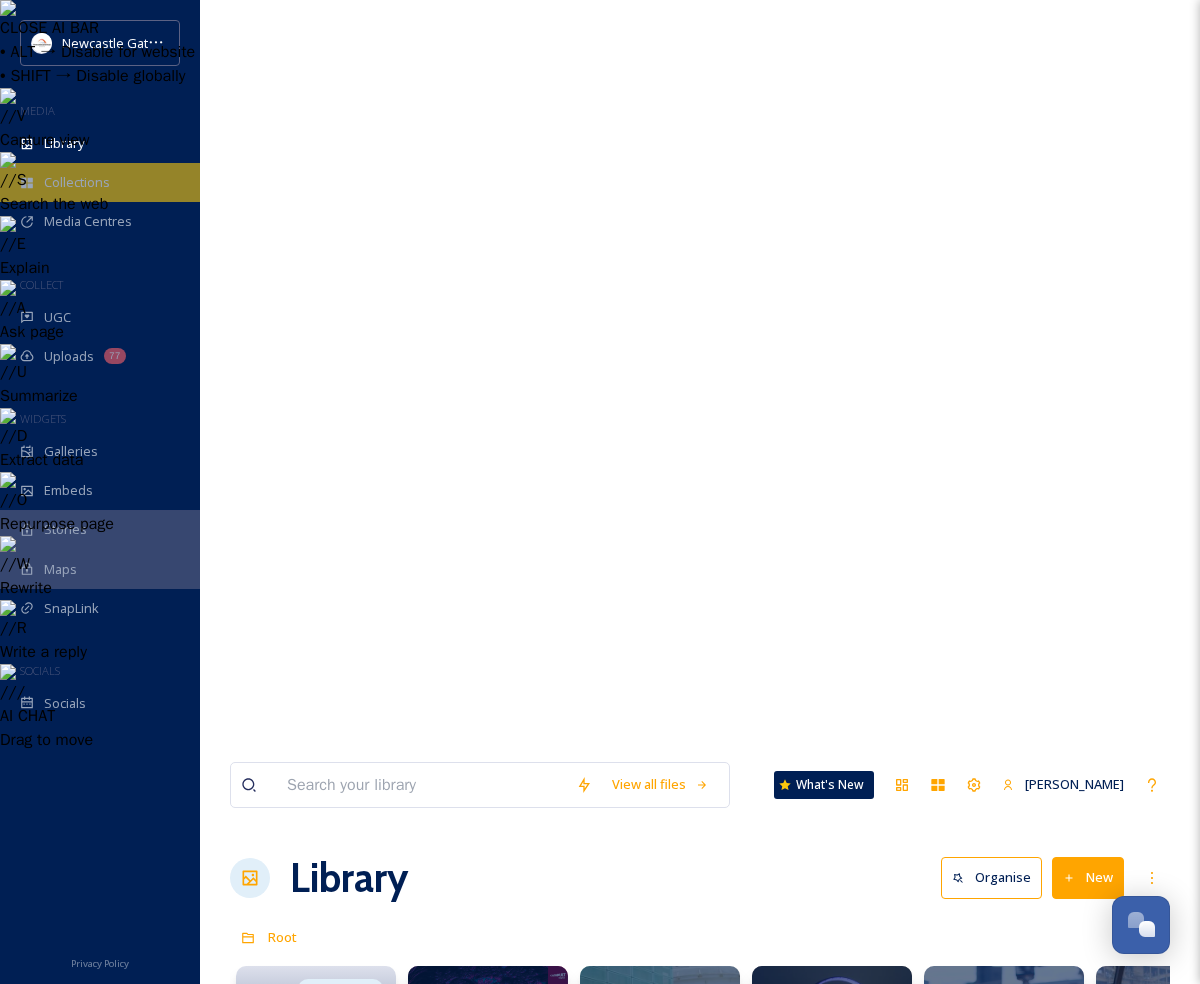 click on "Collections" at bounding box center (100, 182) 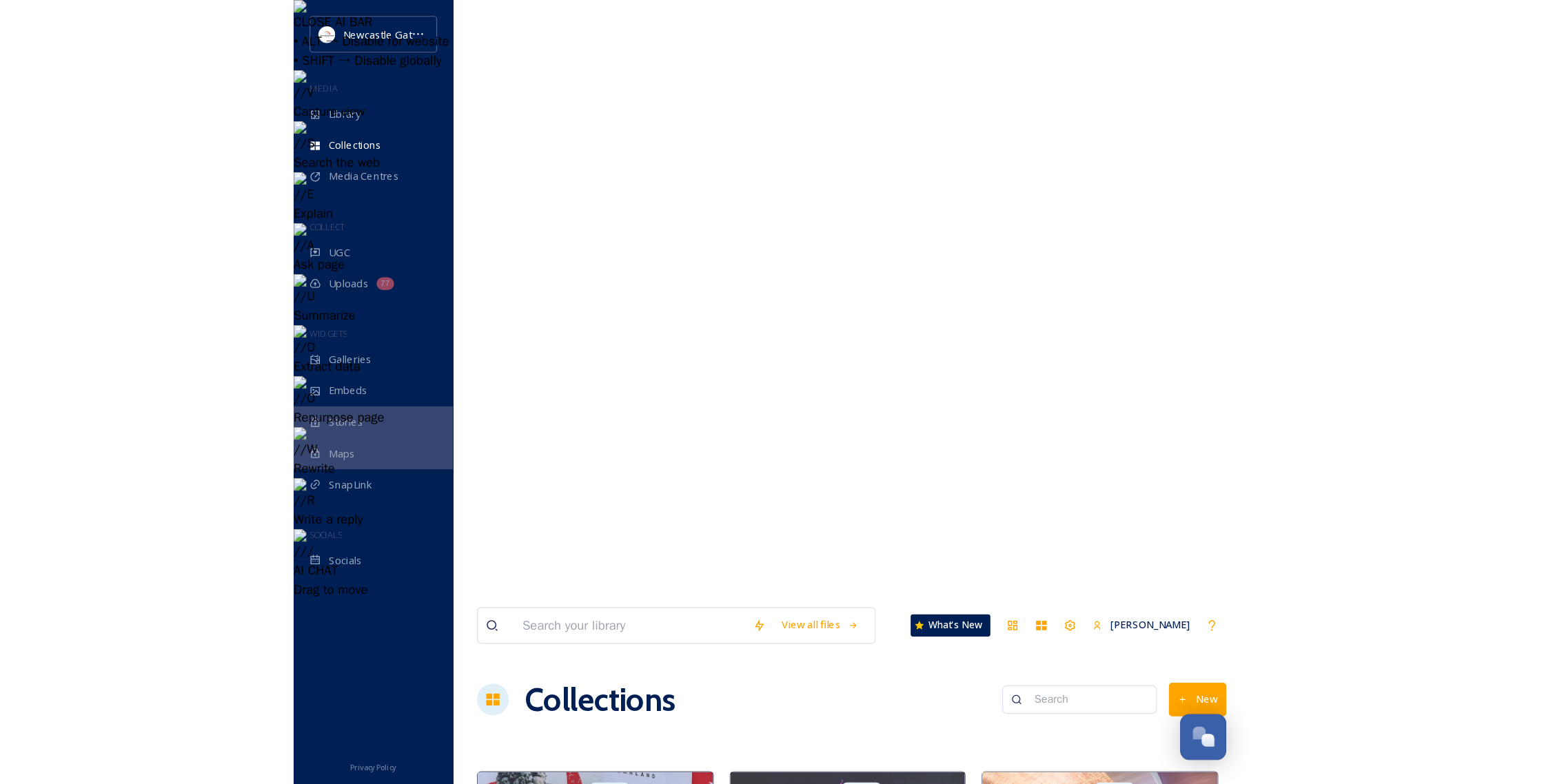 scroll, scrollTop: 0, scrollLeft: 0, axis: both 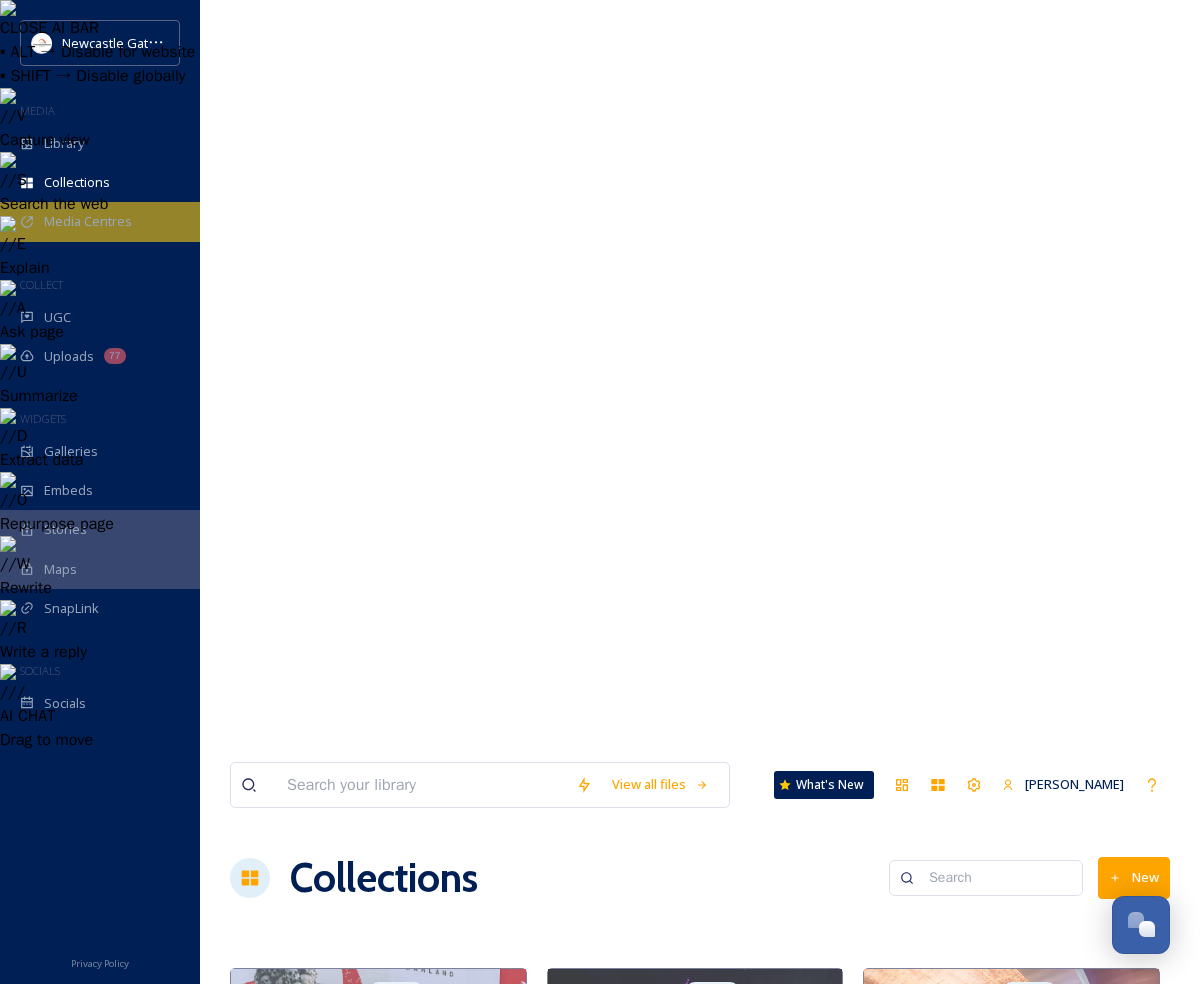 click on "Media Centres" at bounding box center [100, 221] 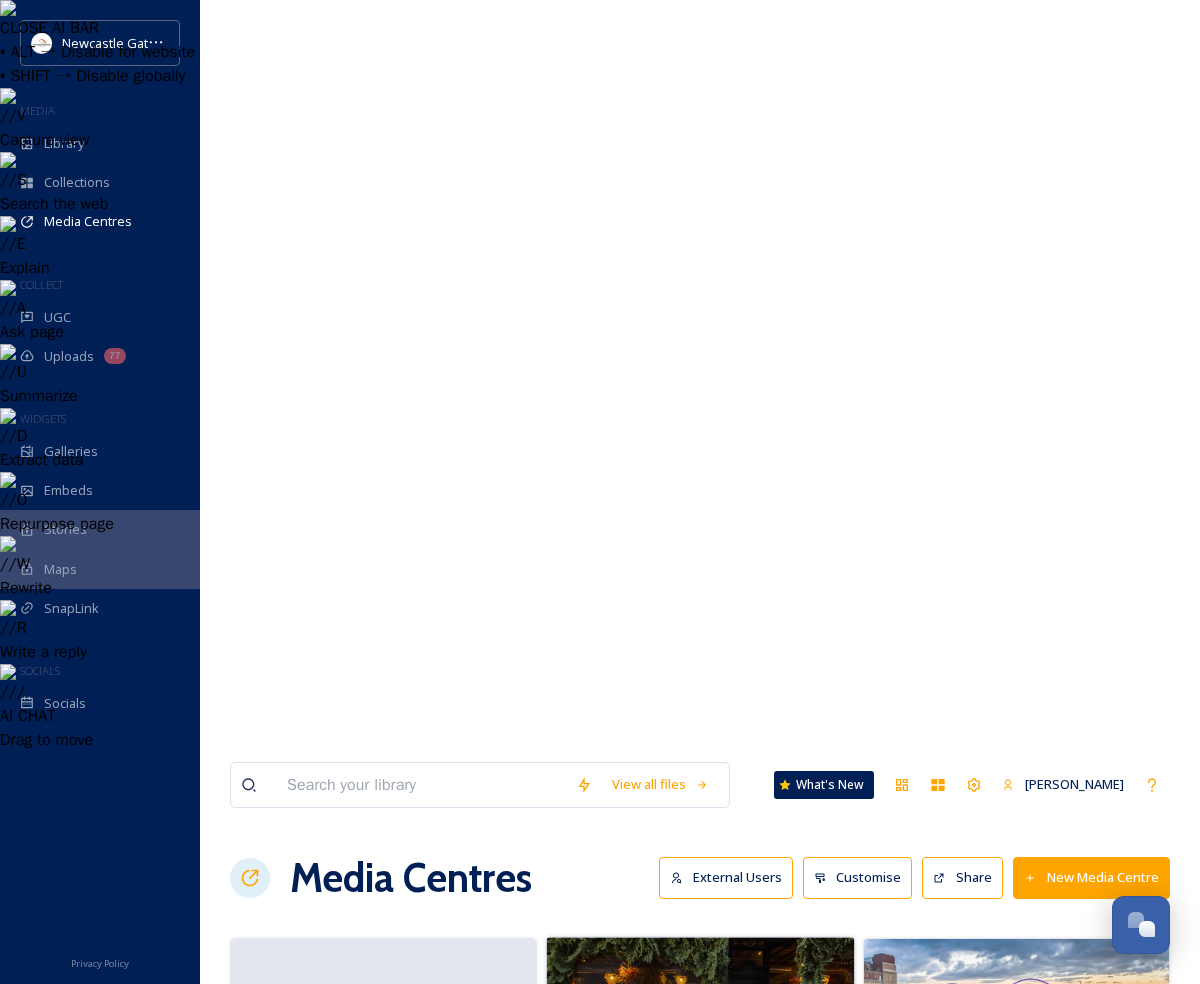 click on "Public" at bounding box center [753, 1238] 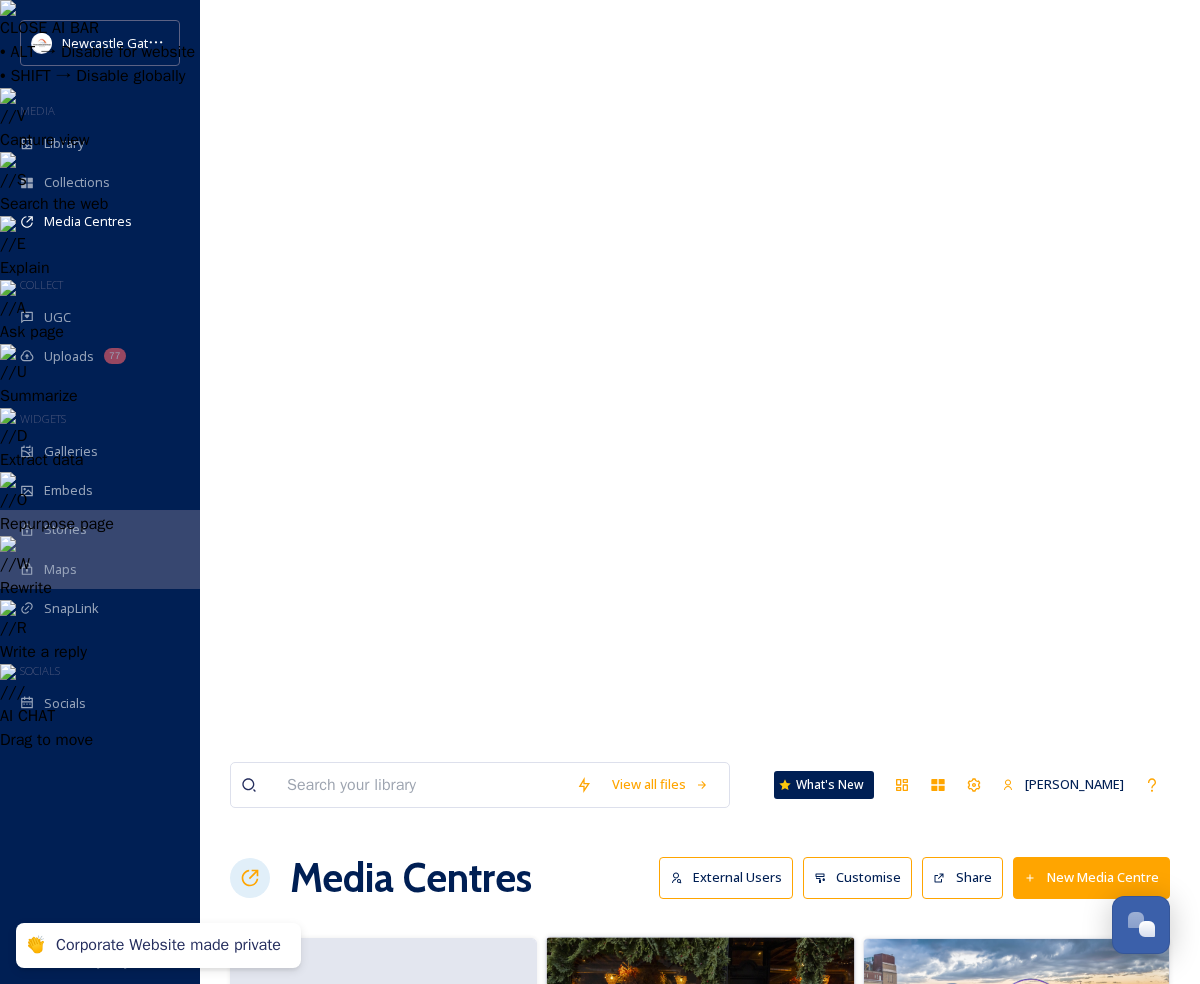 click 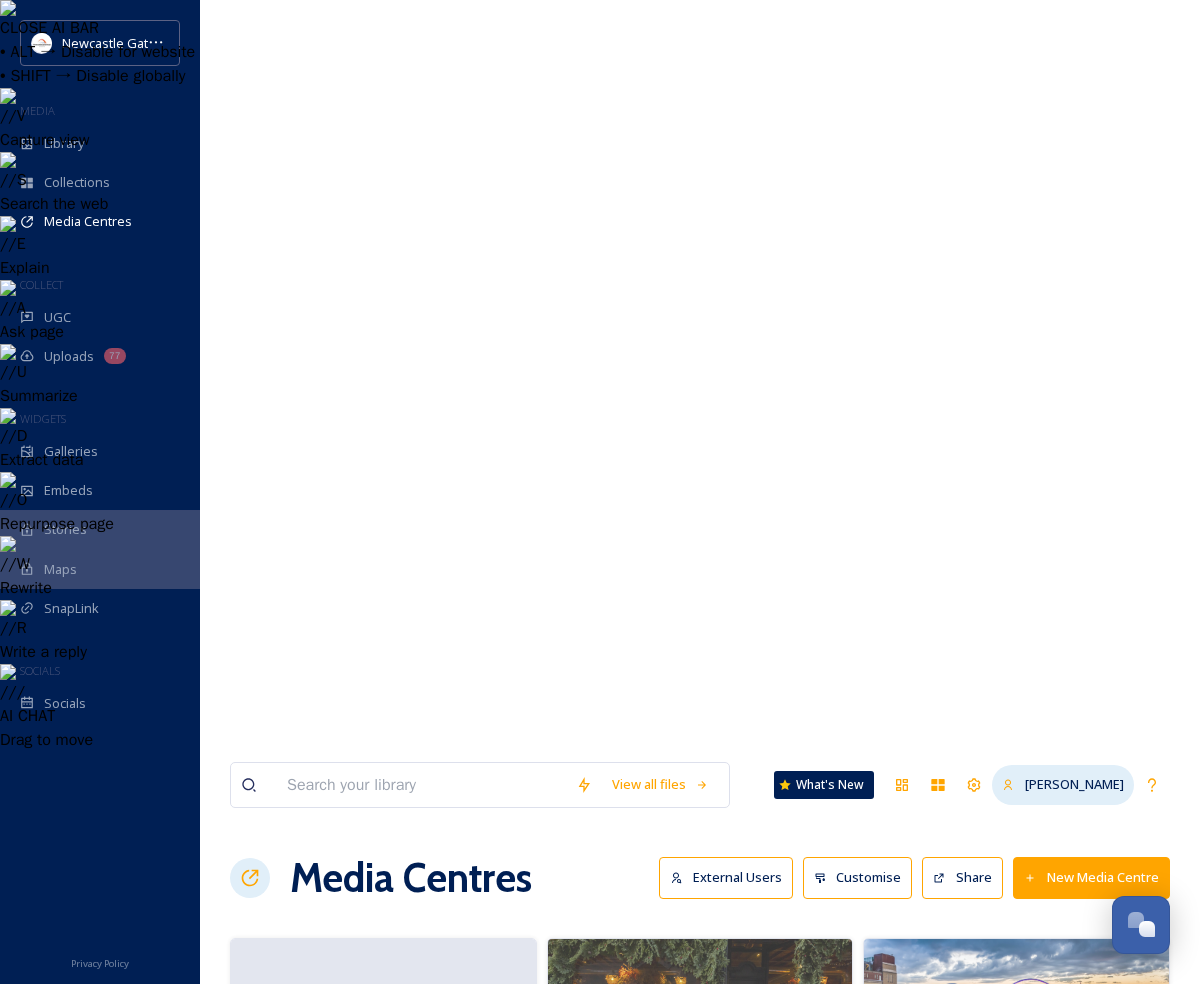 click on "[PERSON_NAME]" at bounding box center (1074, 784) 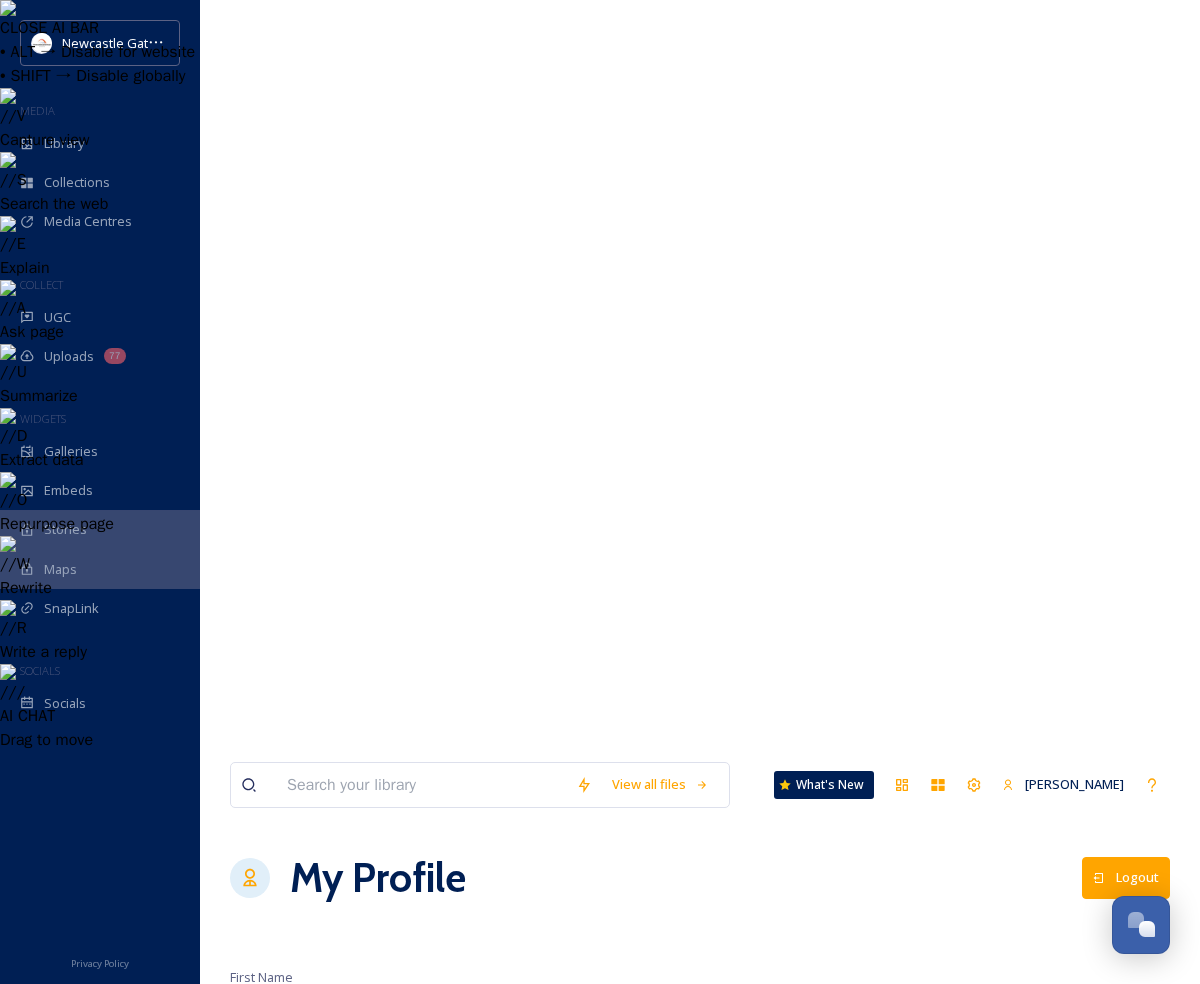click on "View all files What's New [PERSON_NAME] My Profile Logout First Name [PERSON_NAME] Last Name [PERSON_NAME] Email [PERSON_NAME][EMAIL_ADDRESS][PERSON_NAME][DOMAIN_NAME] Library View Masonry Save" at bounding box center (700, 1244) 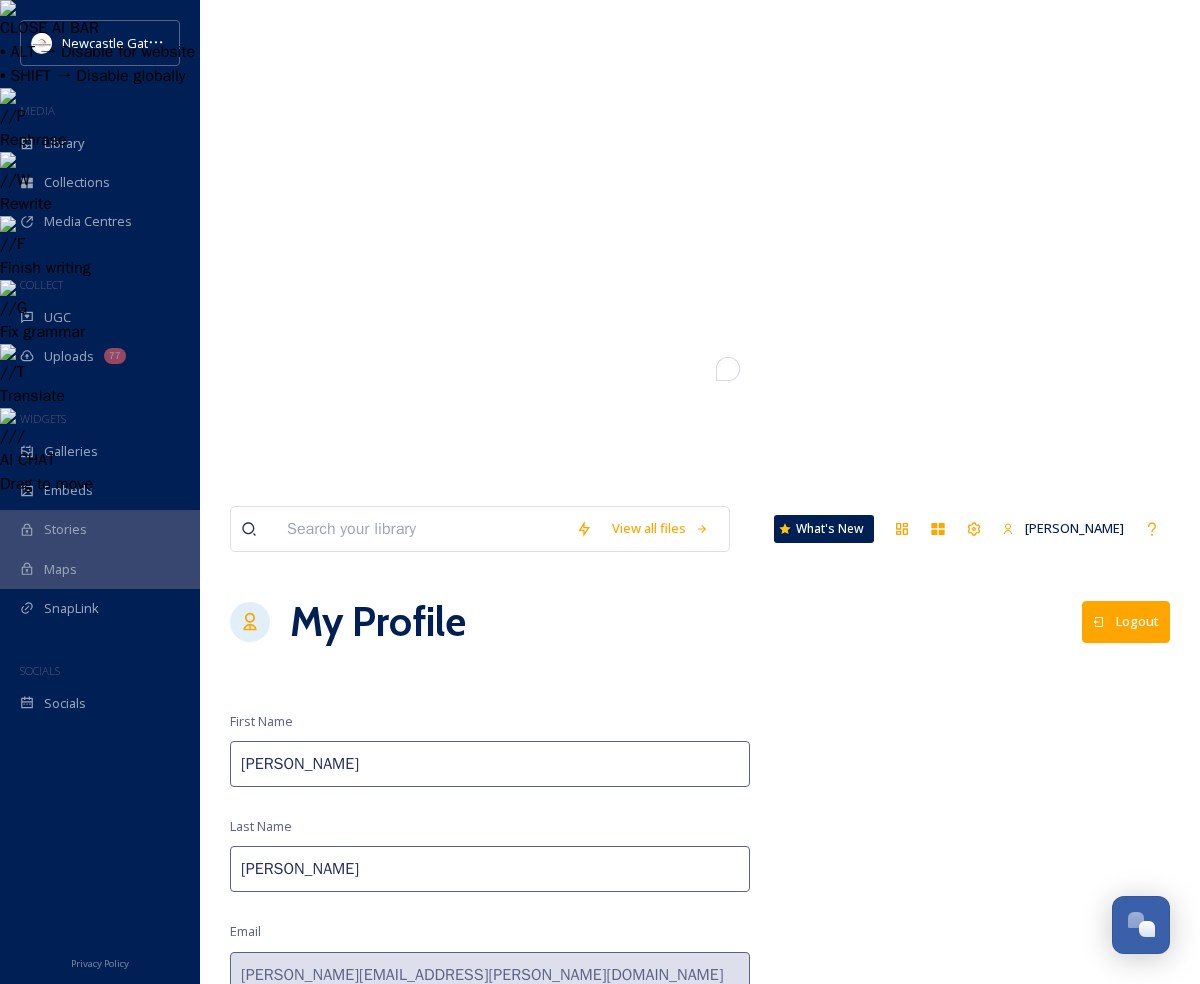 click on "View all files What's New [PERSON_NAME] My Profile Logout First Name [PERSON_NAME] Last Name [PERSON_NAME] Email [PERSON_NAME][EMAIL_ADDRESS][PERSON_NAME][DOMAIN_NAME] Library View Masonry Save" at bounding box center [700, 988] 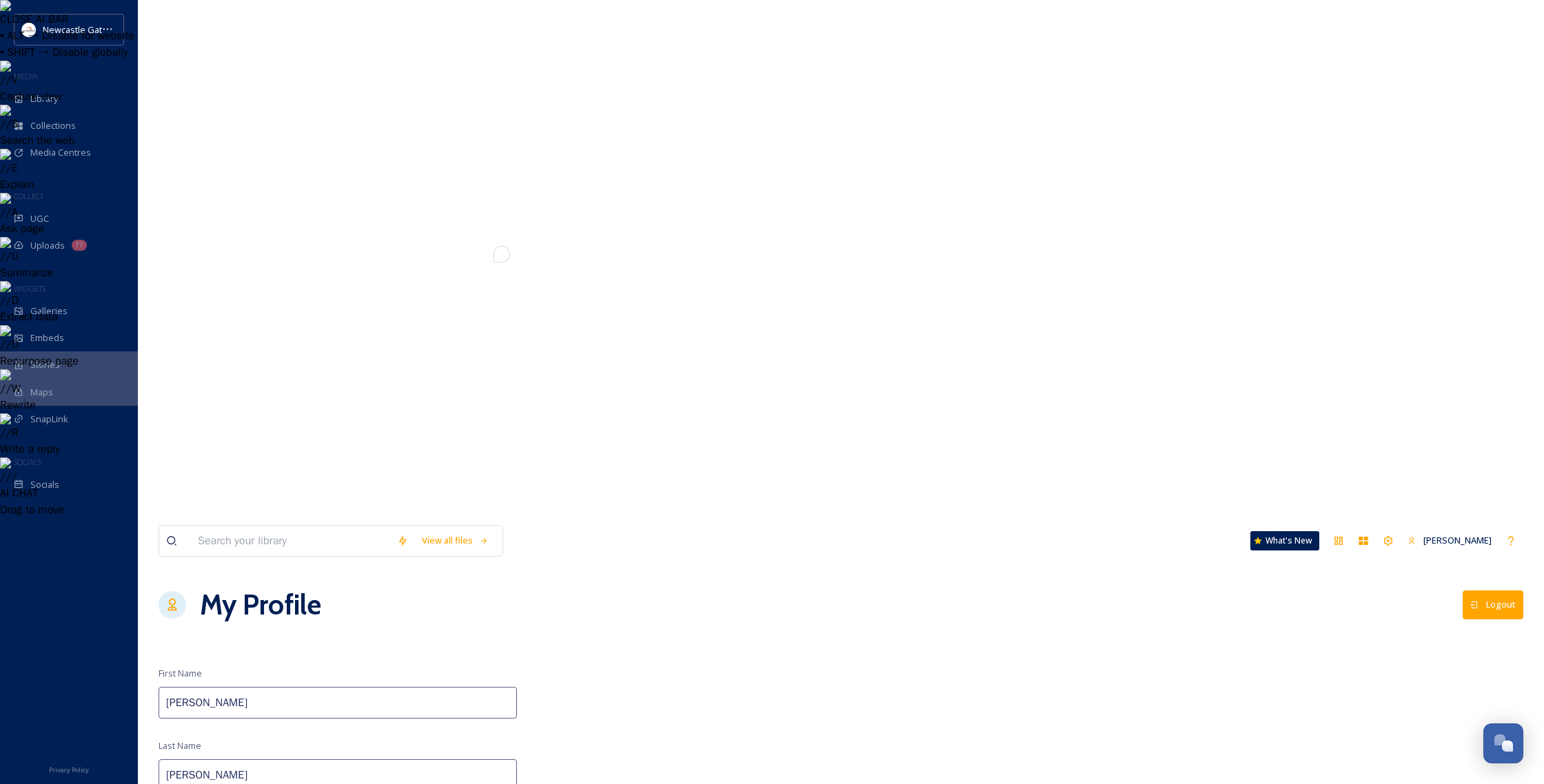 click at bounding box center [290, 541] 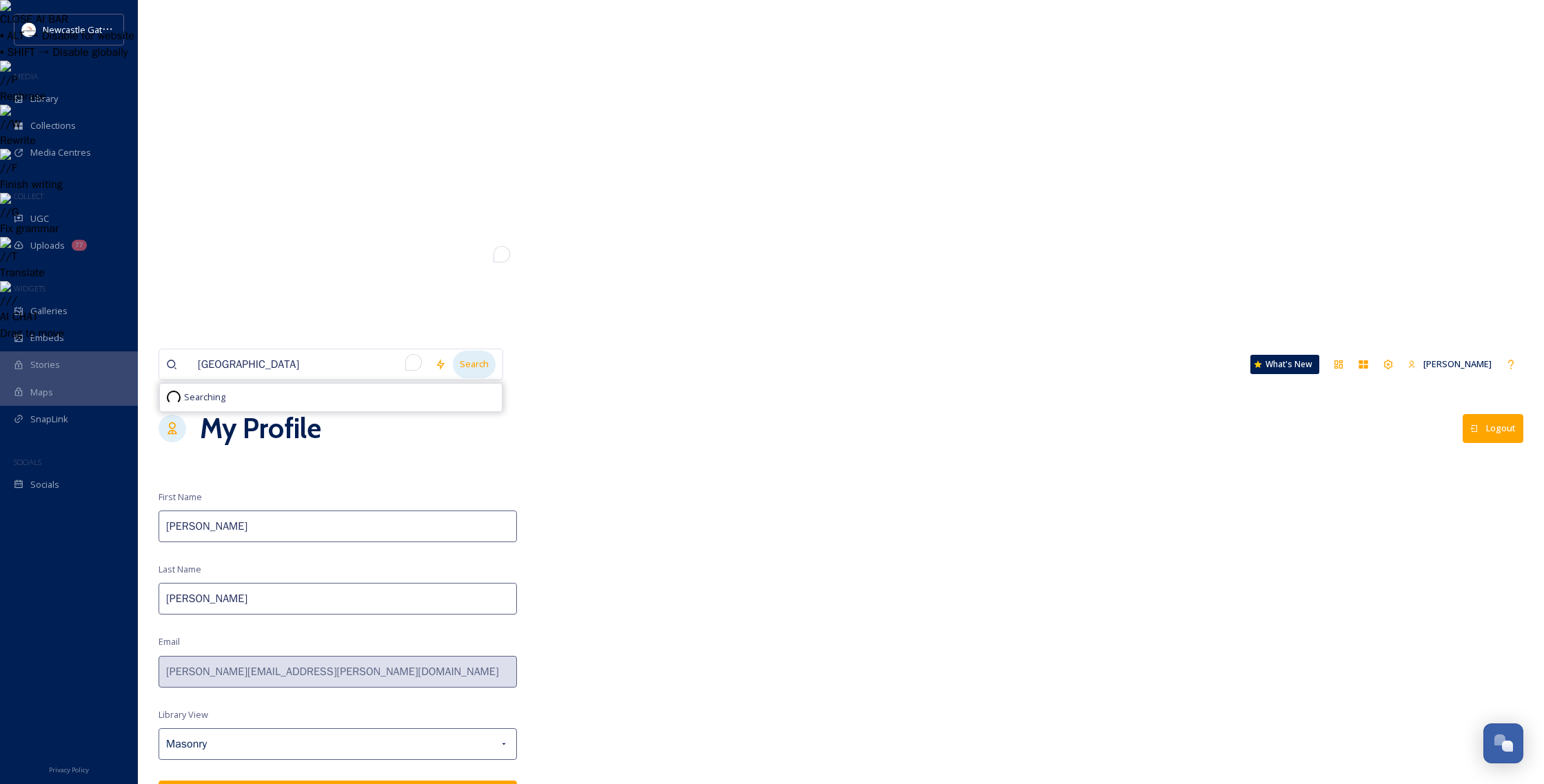 type on "[GEOGRAPHIC_DATA]" 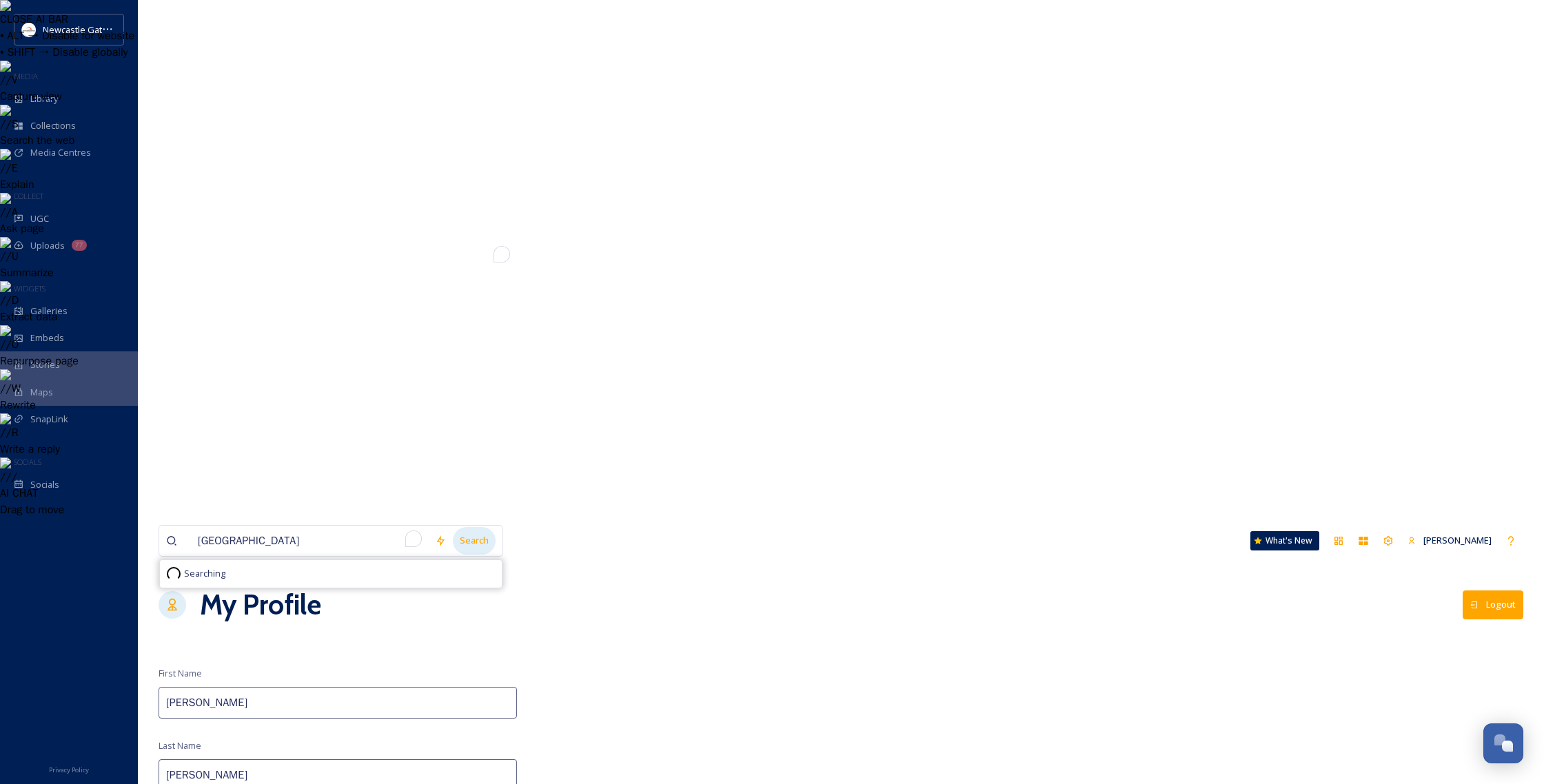 click on "Search" at bounding box center [474, 540] 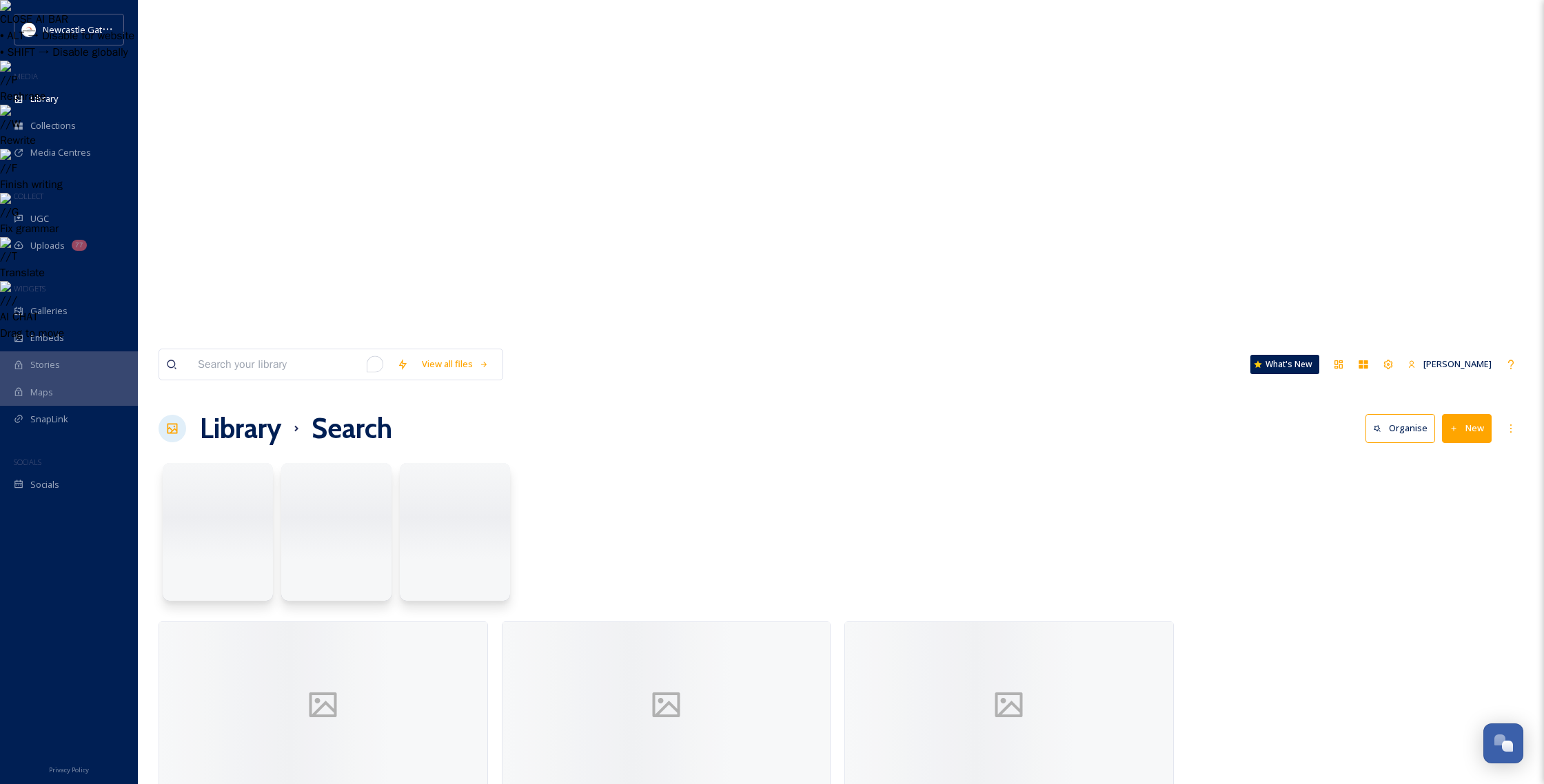 click at bounding box center [290, 364] 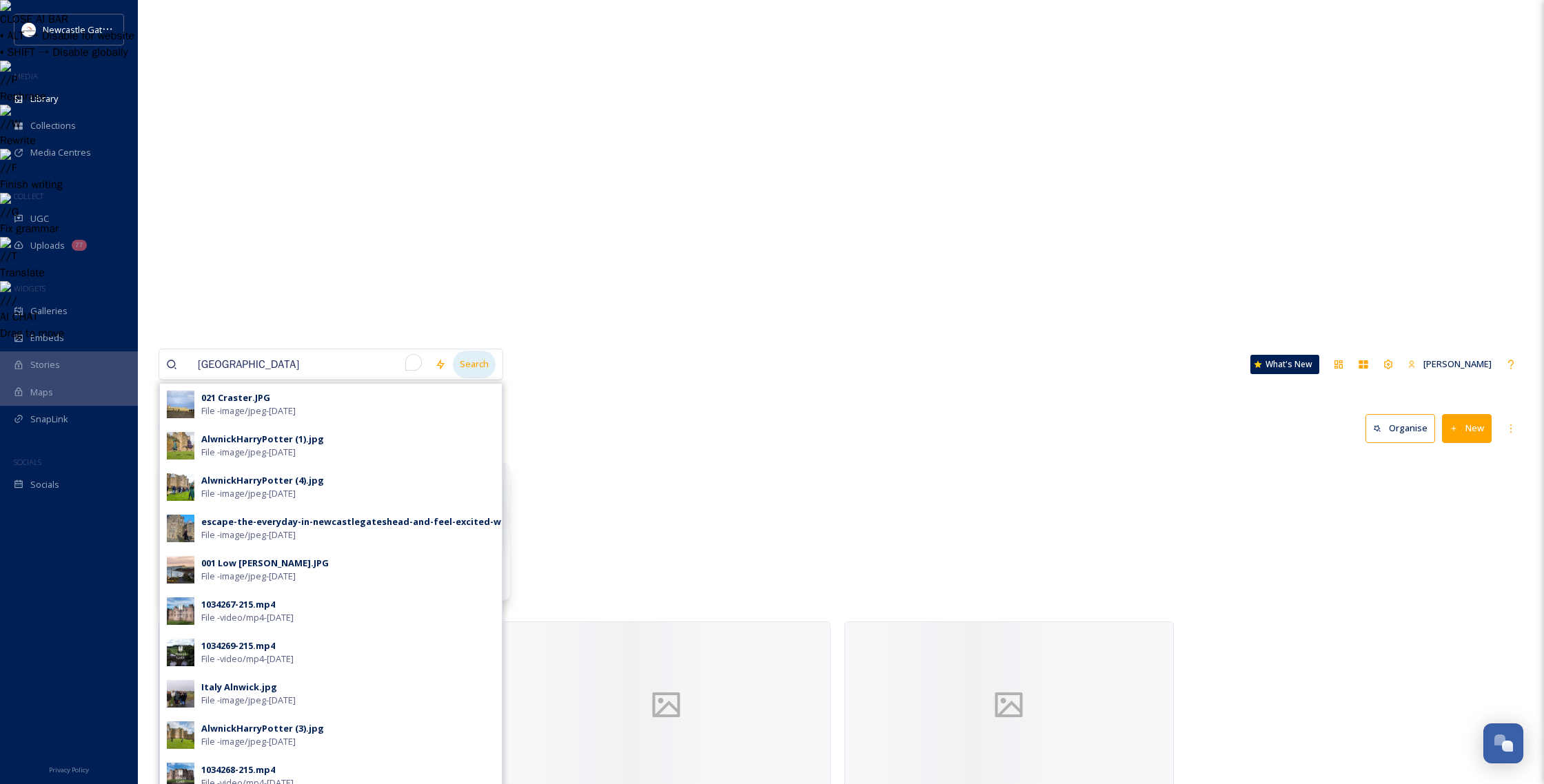 type on "[GEOGRAPHIC_DATA]" 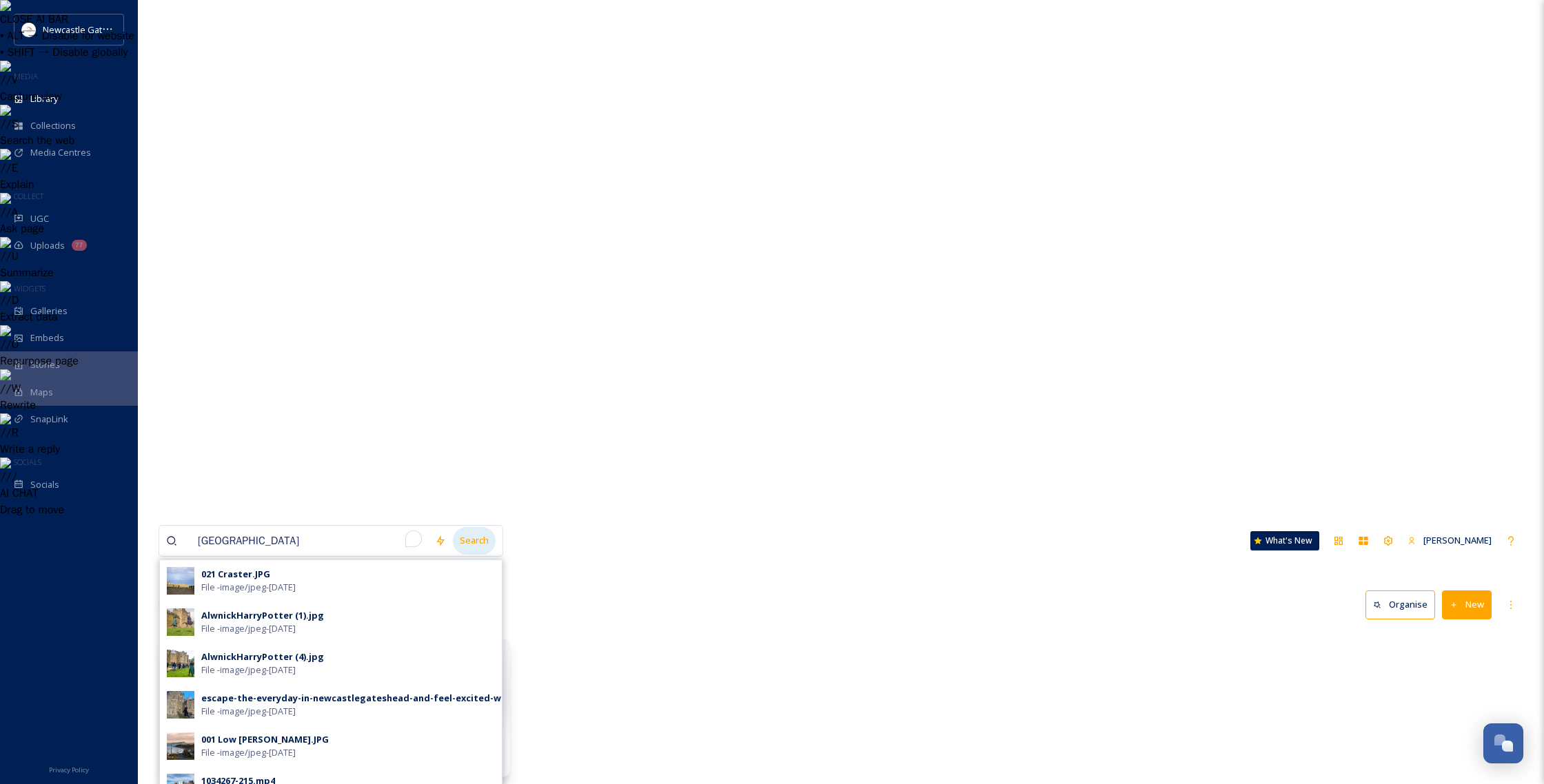 click on "Search" at bounding box center (474, 540) 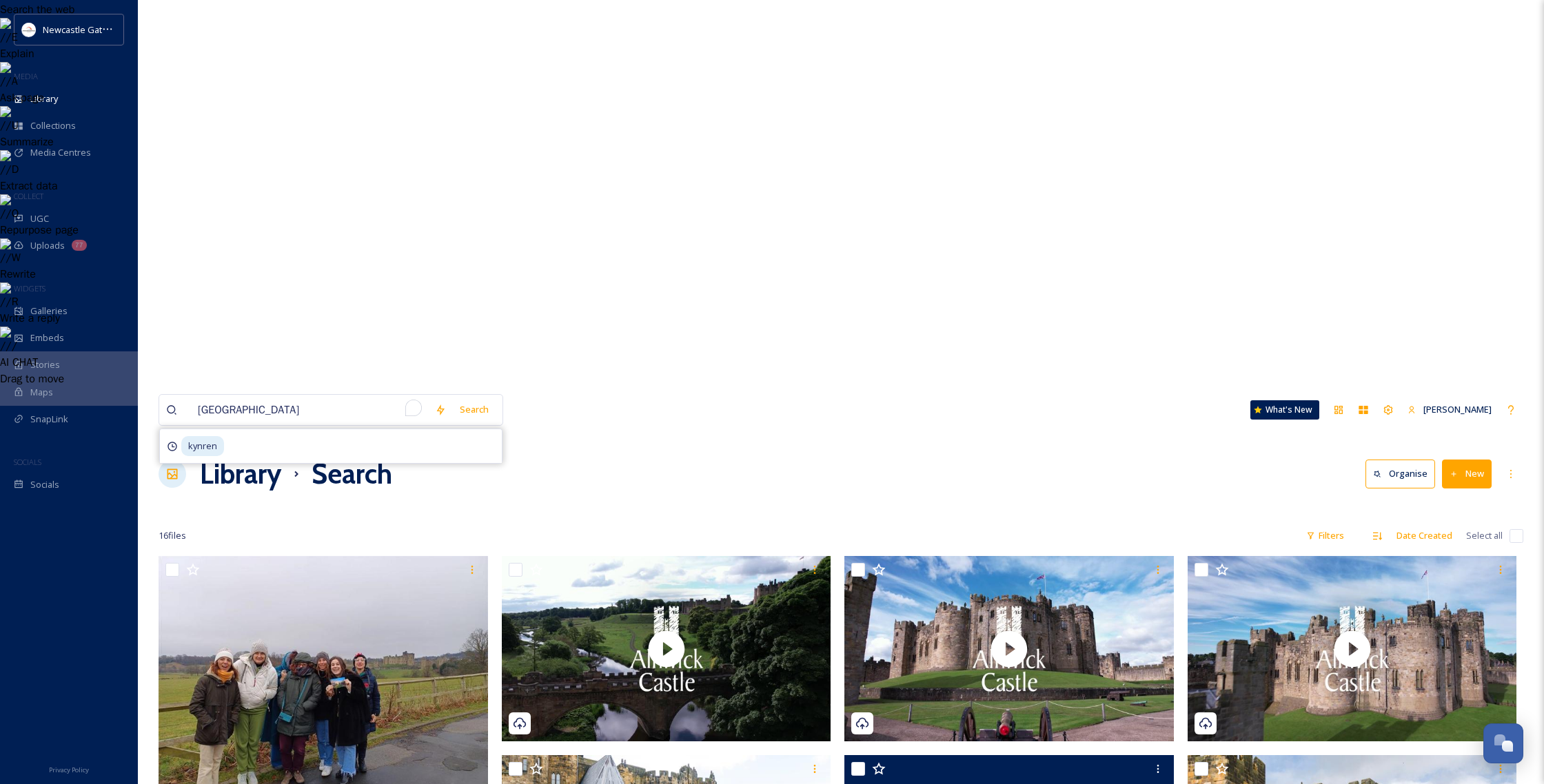 scroll, scrollTop: 137, scrollLeft: 0, axis: vertical 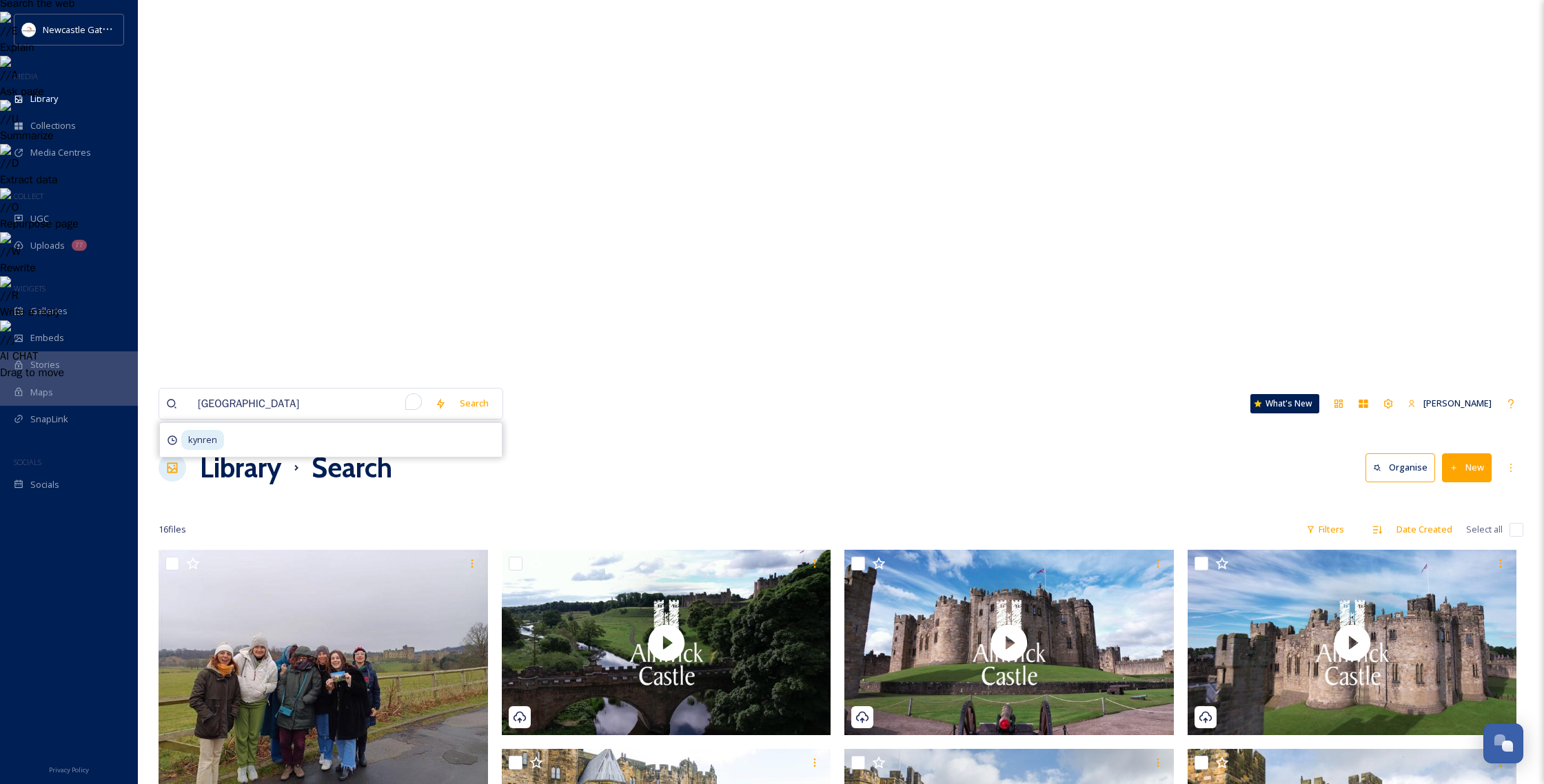 click at bounding box center (667, 1092) 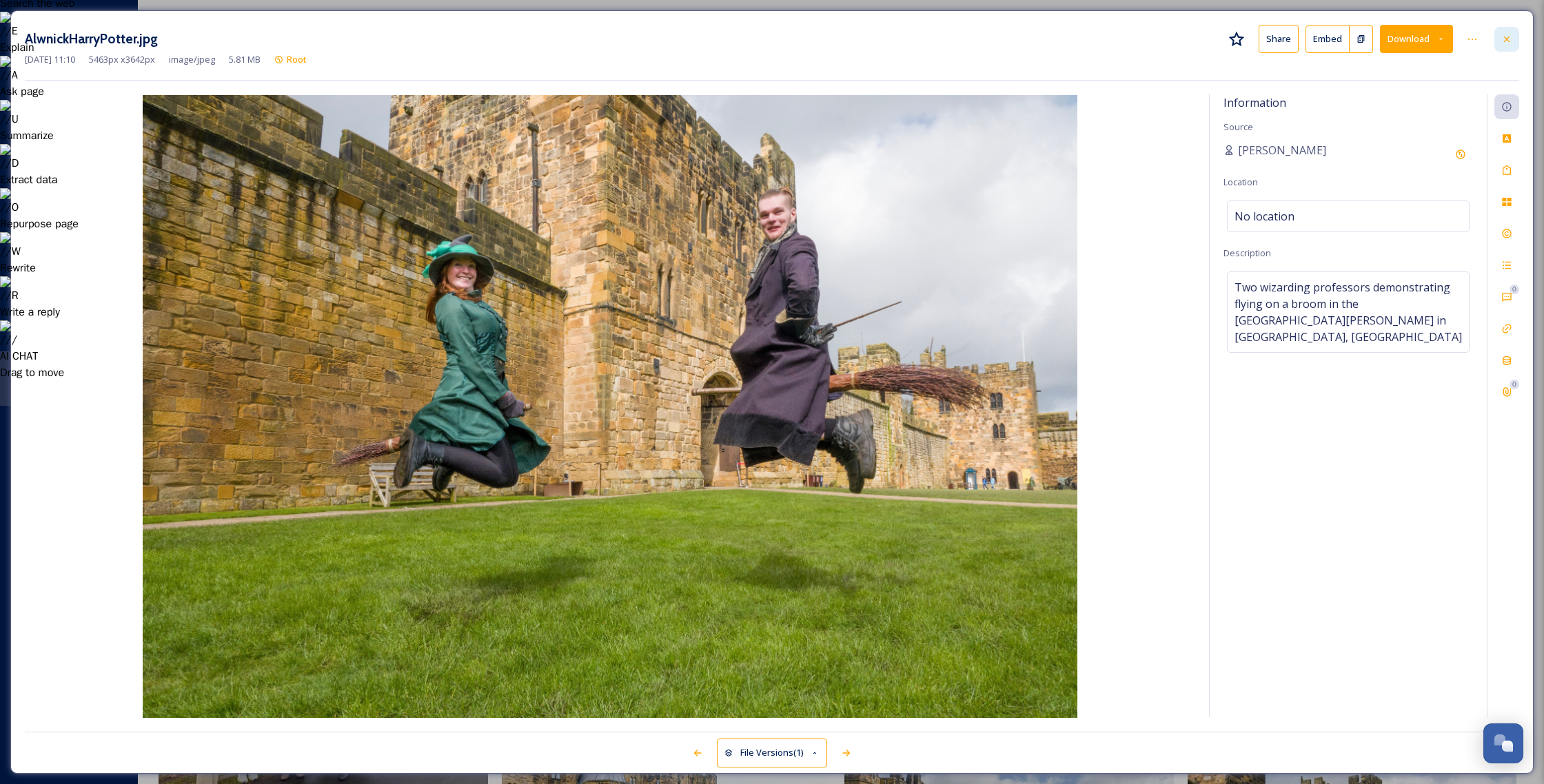 click 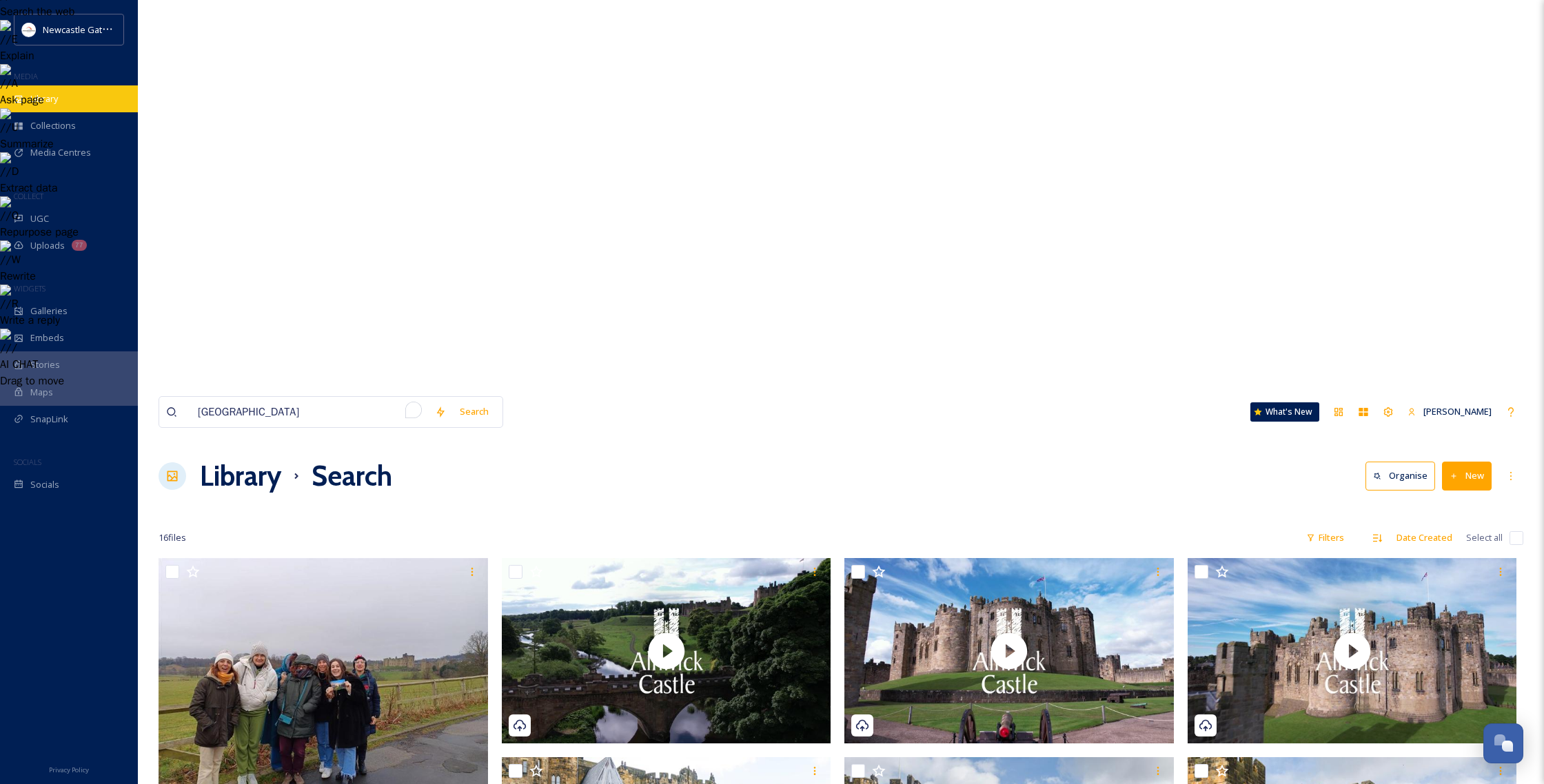 scroll, scrollTop: 128, scrollLeft: 0, axis: vertical 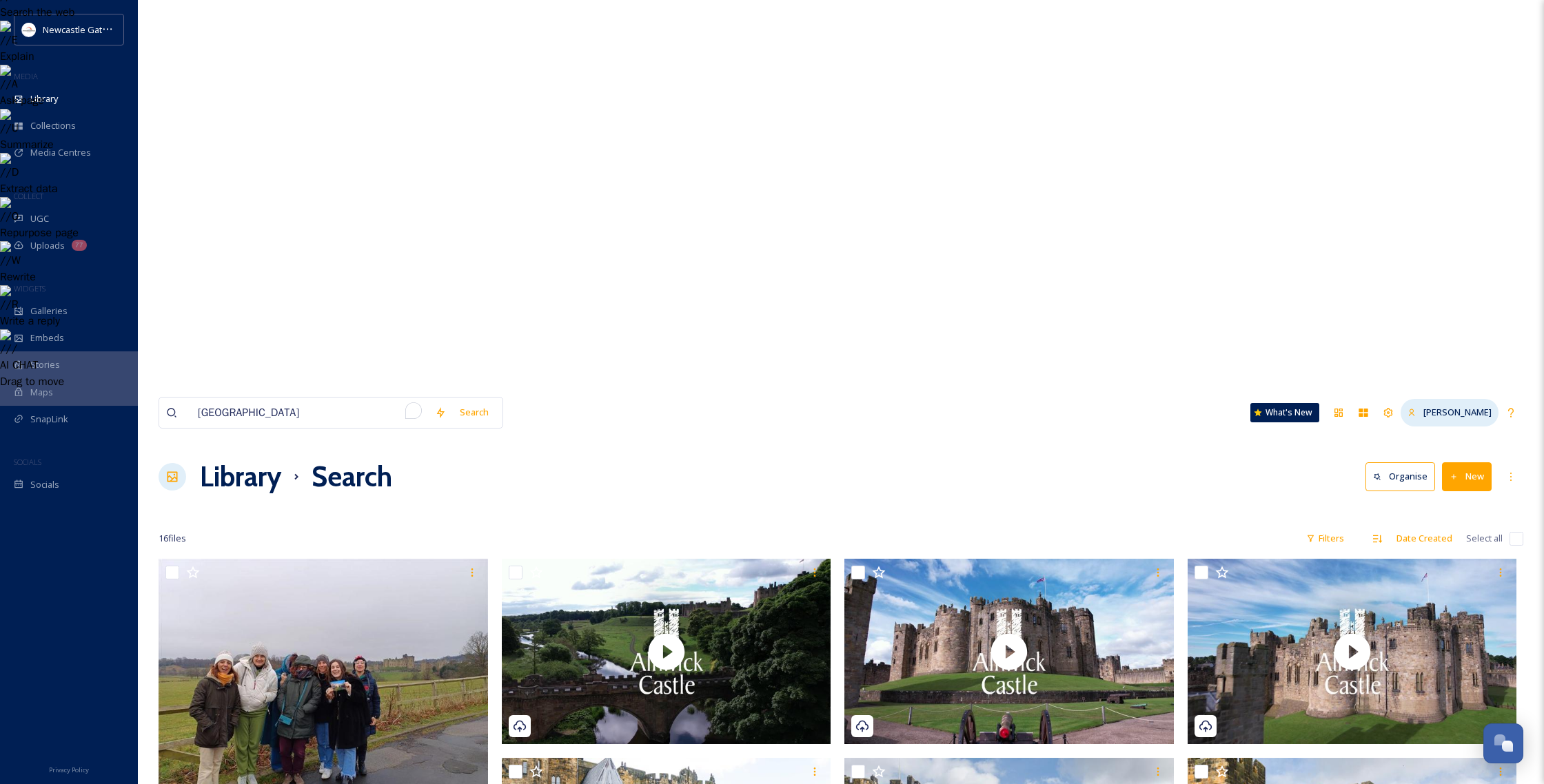 click on "[PERSON_NAME]" at bounding box center (1457, 412) 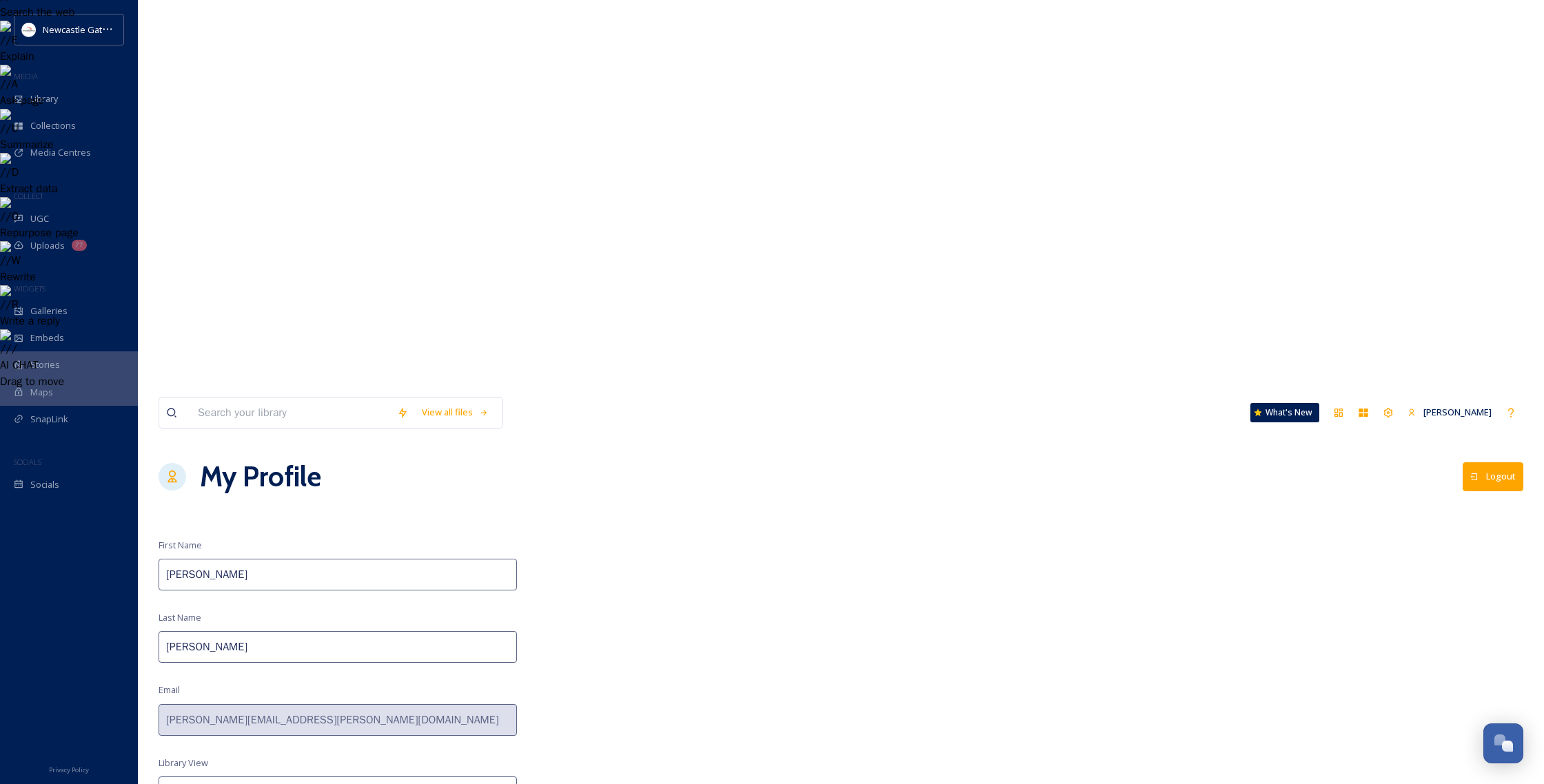 scroll, scrollTop: 0, scrollLeft: 0, axis: both 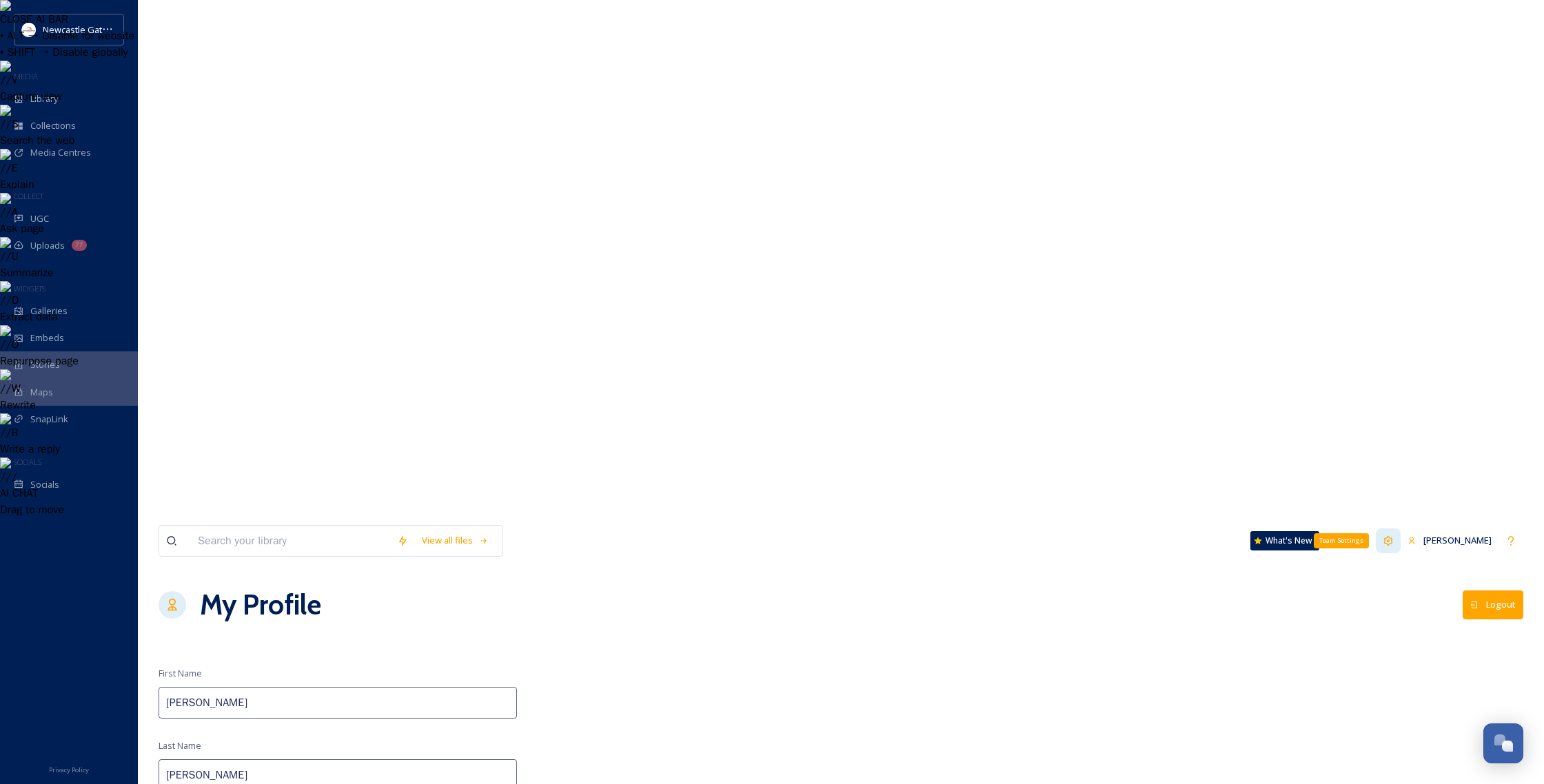 click 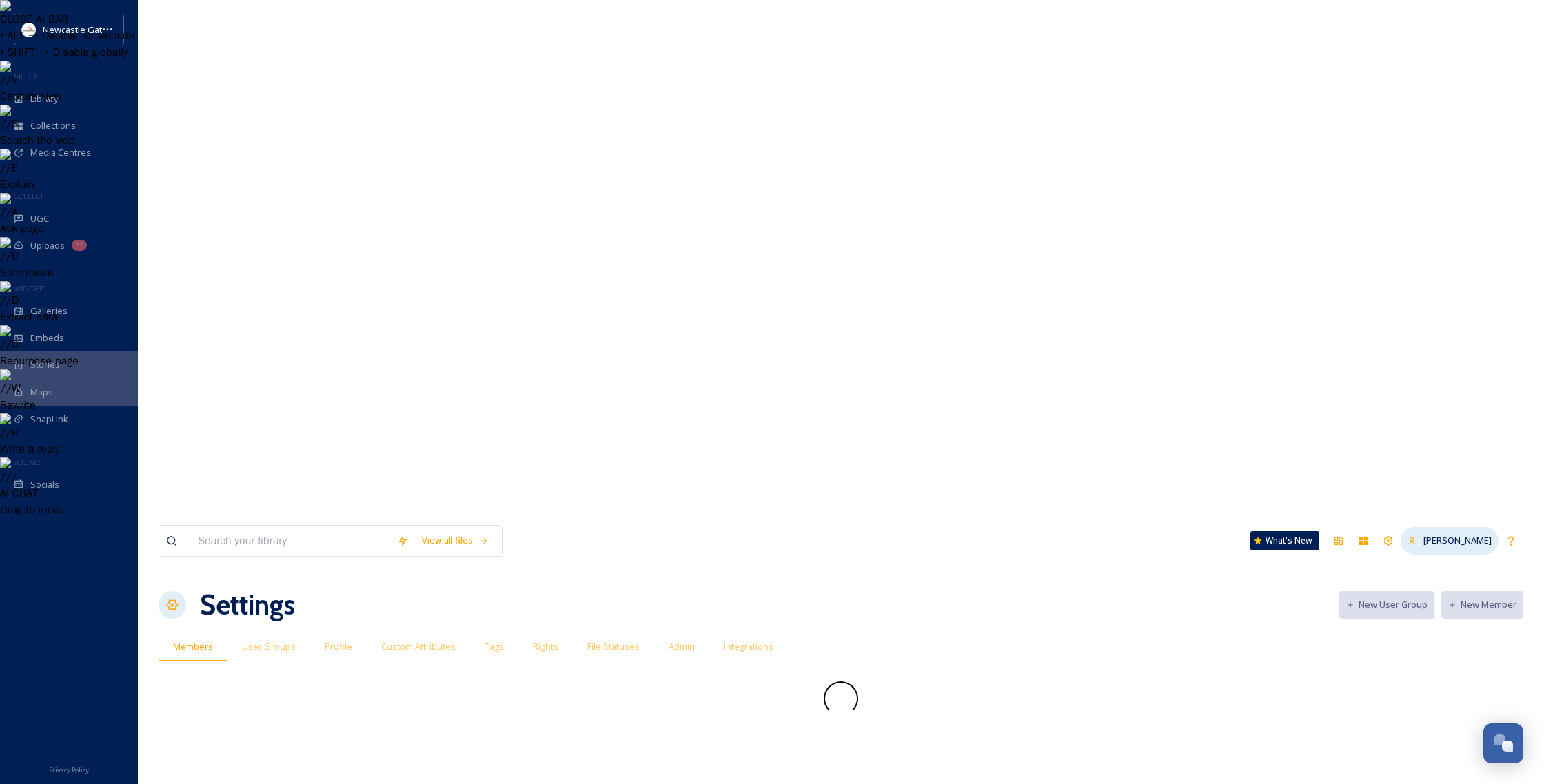 click 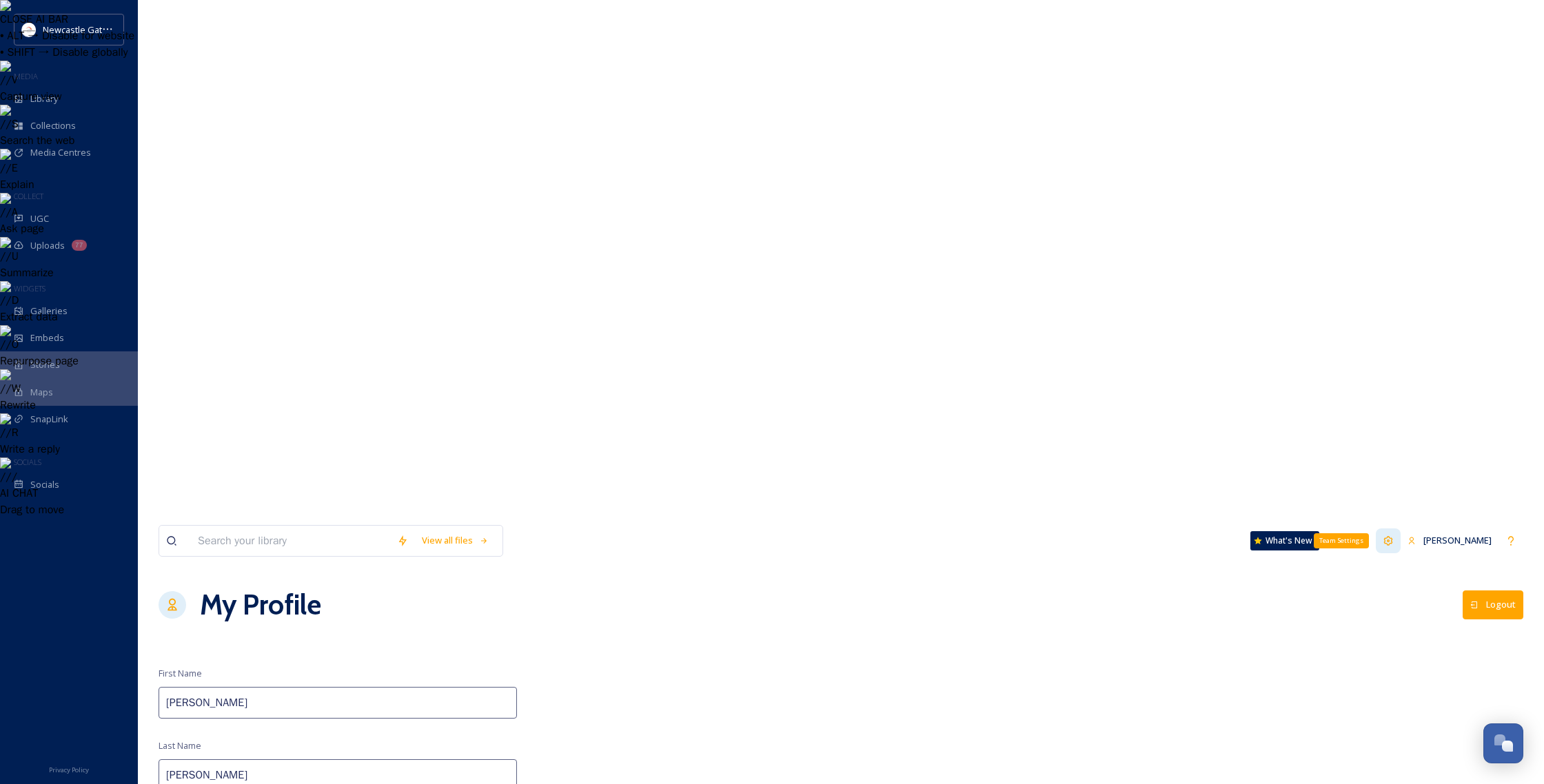 click on "Team Settings" at bounding box center (1388, 541) 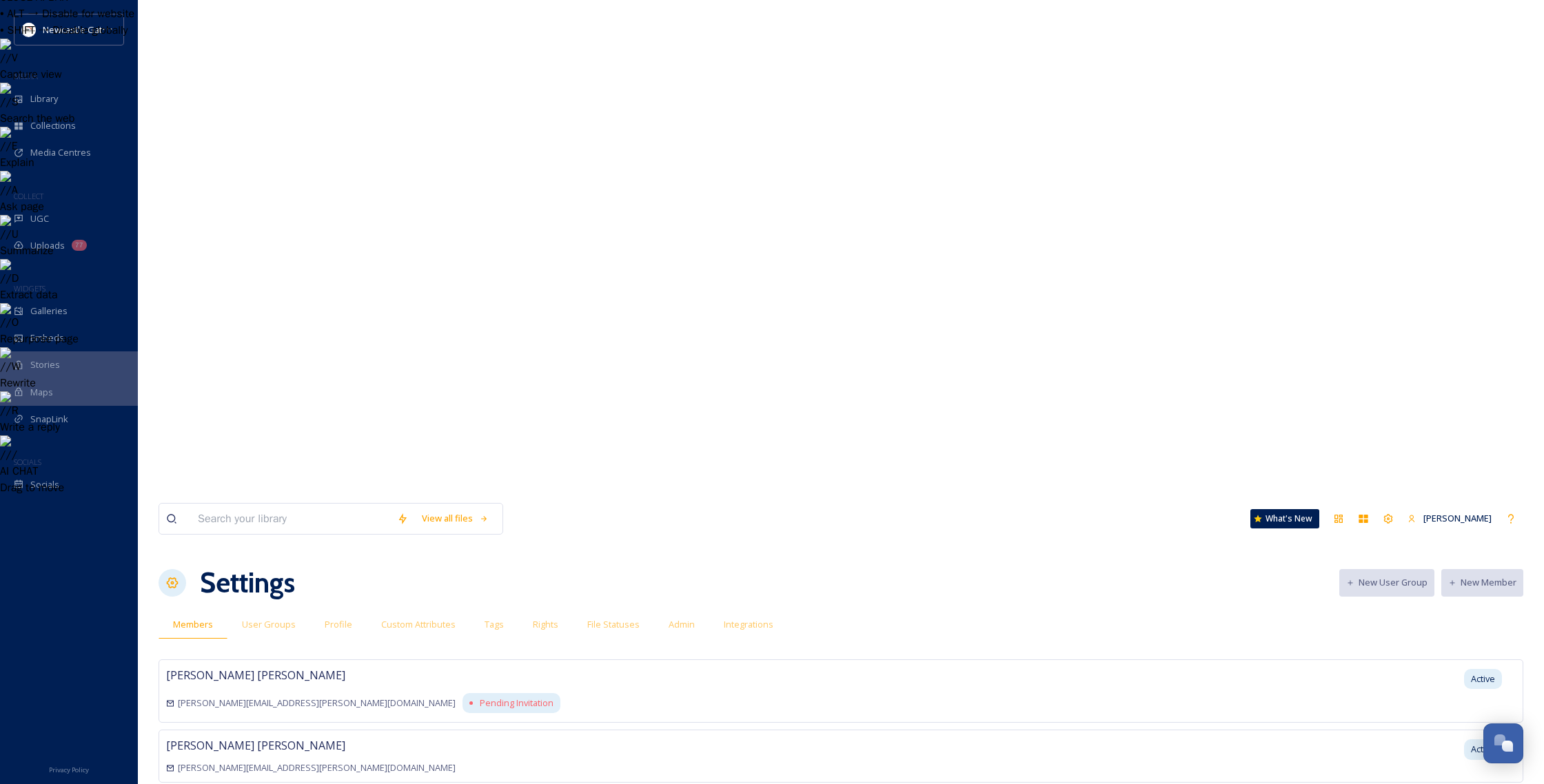 scroll, scrollTop: 0, scrollLeft: 0, axis: both 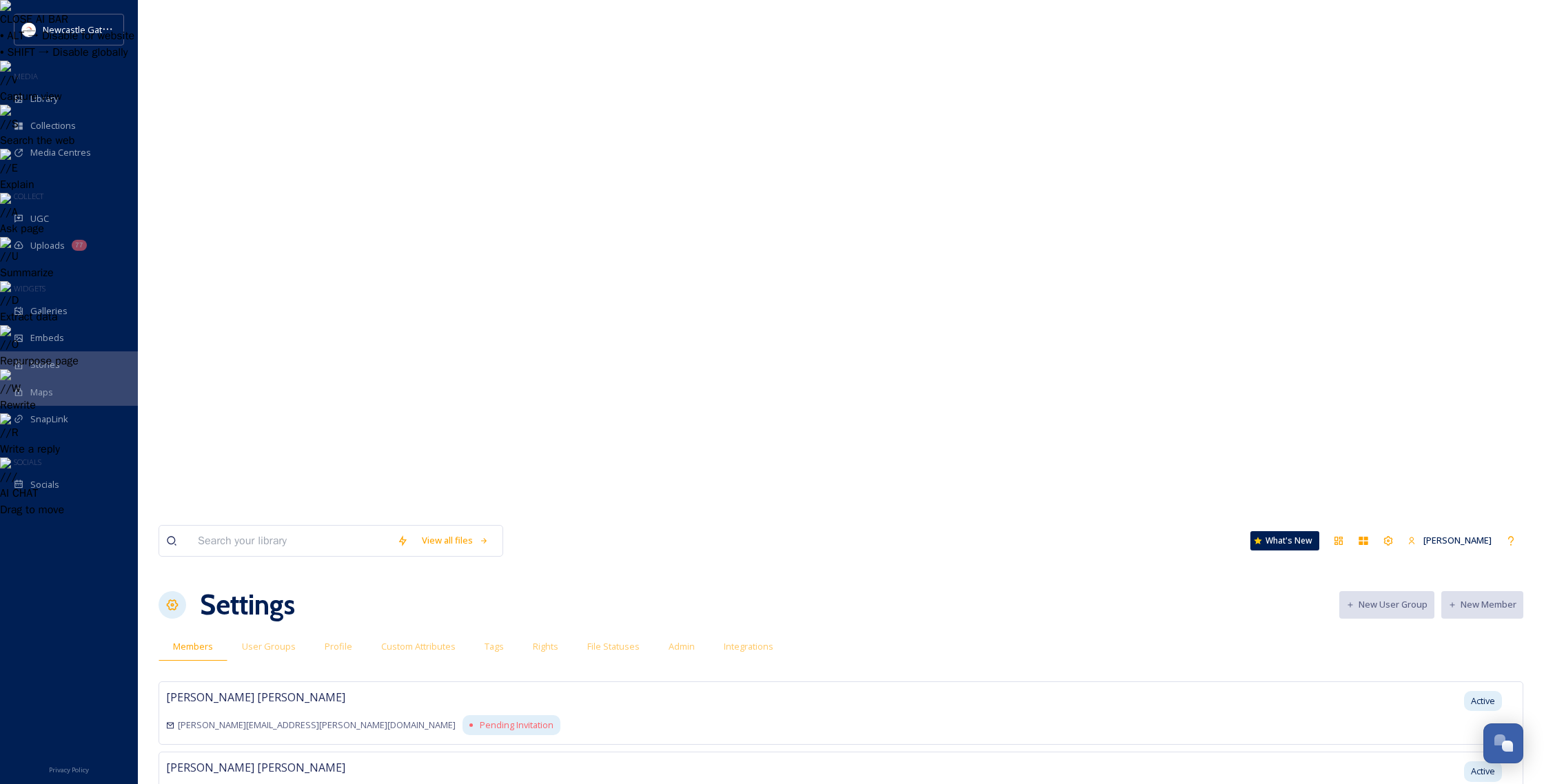 click on "View all files What's New [PERSON_NAME]" at bounding box center (841, 541) 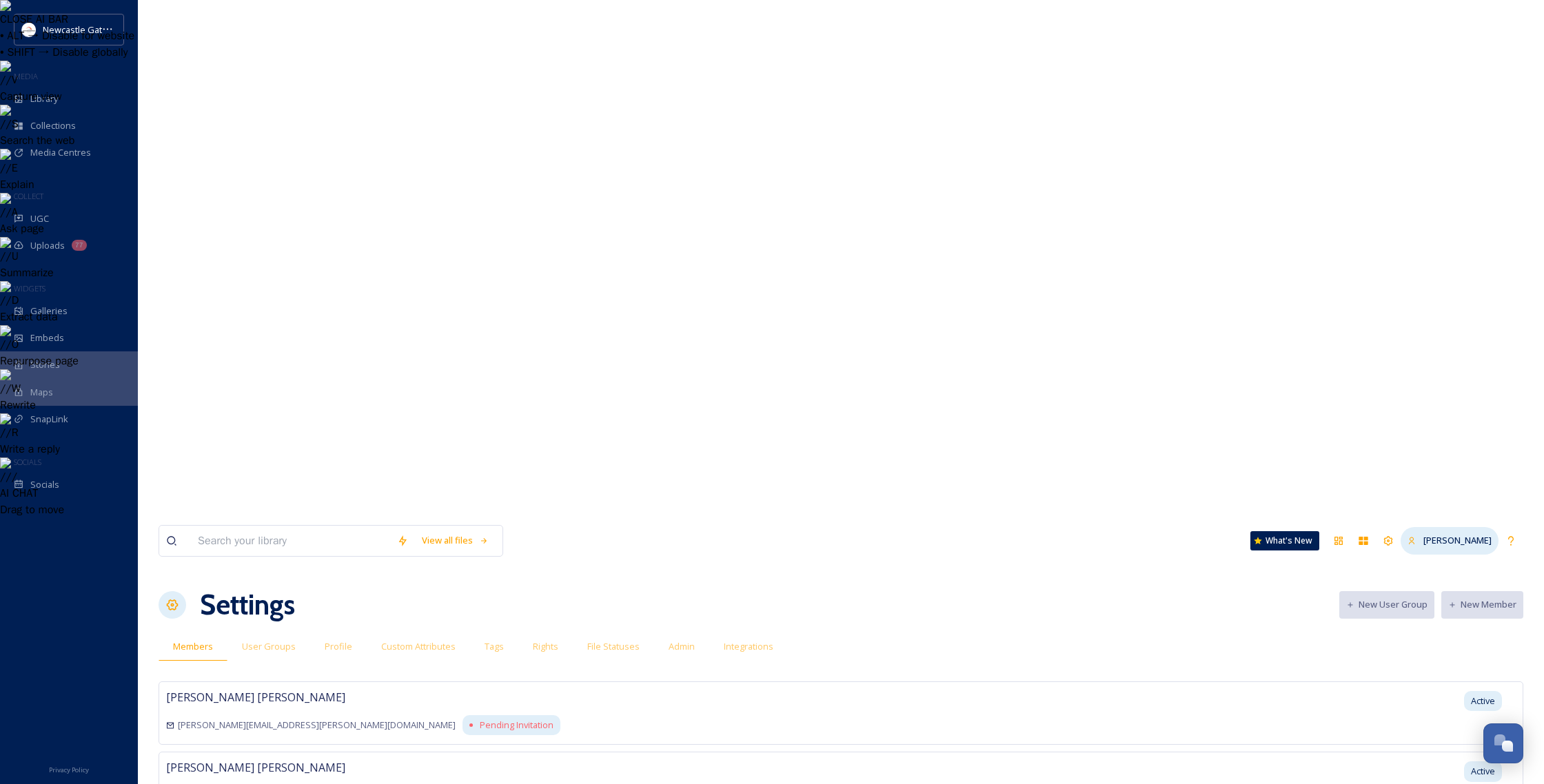 click on "[PERSON_NAME]" at bounding box center (1457, 540) 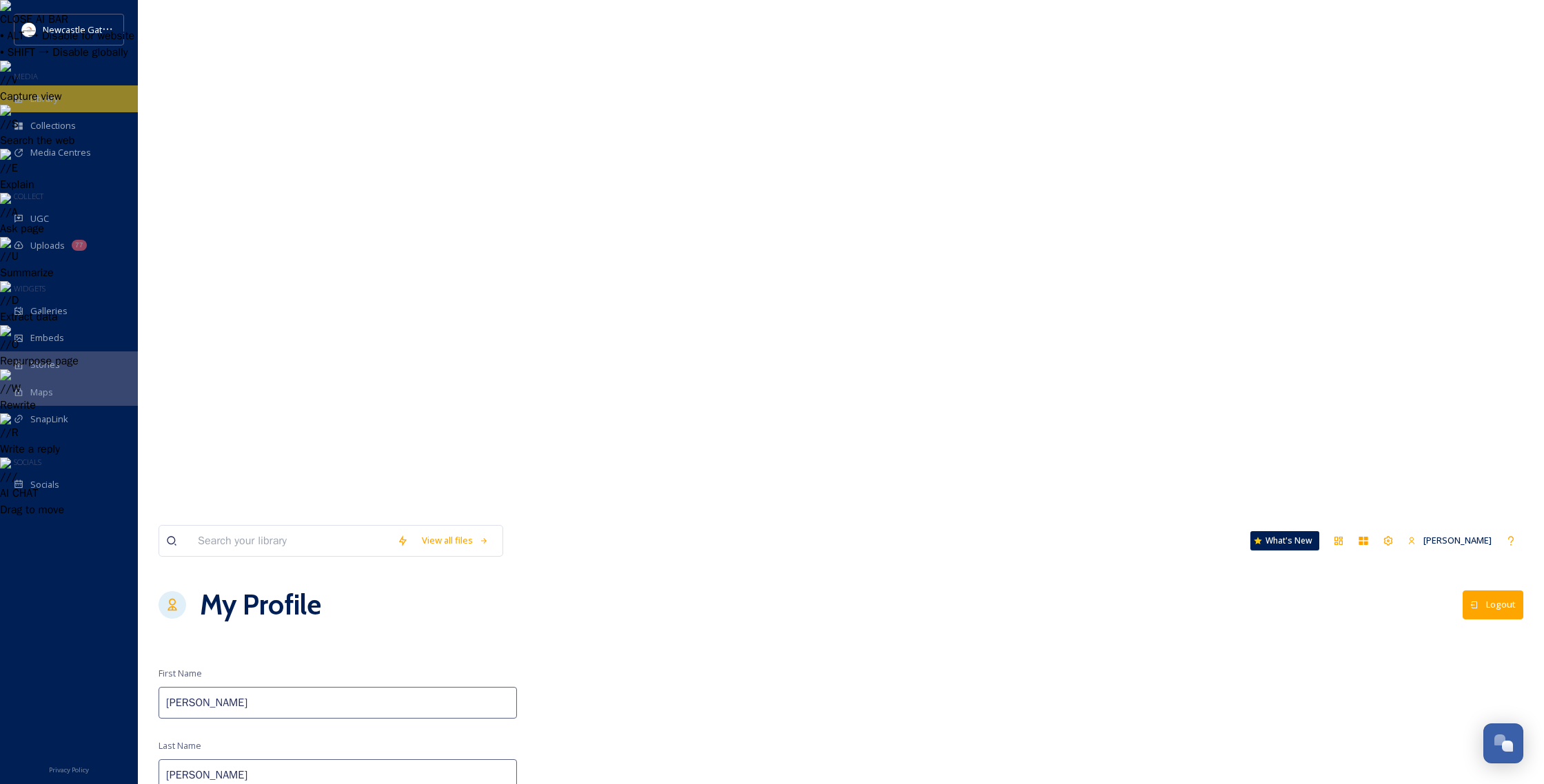 click on "Library" at bounding box center (69, 99) 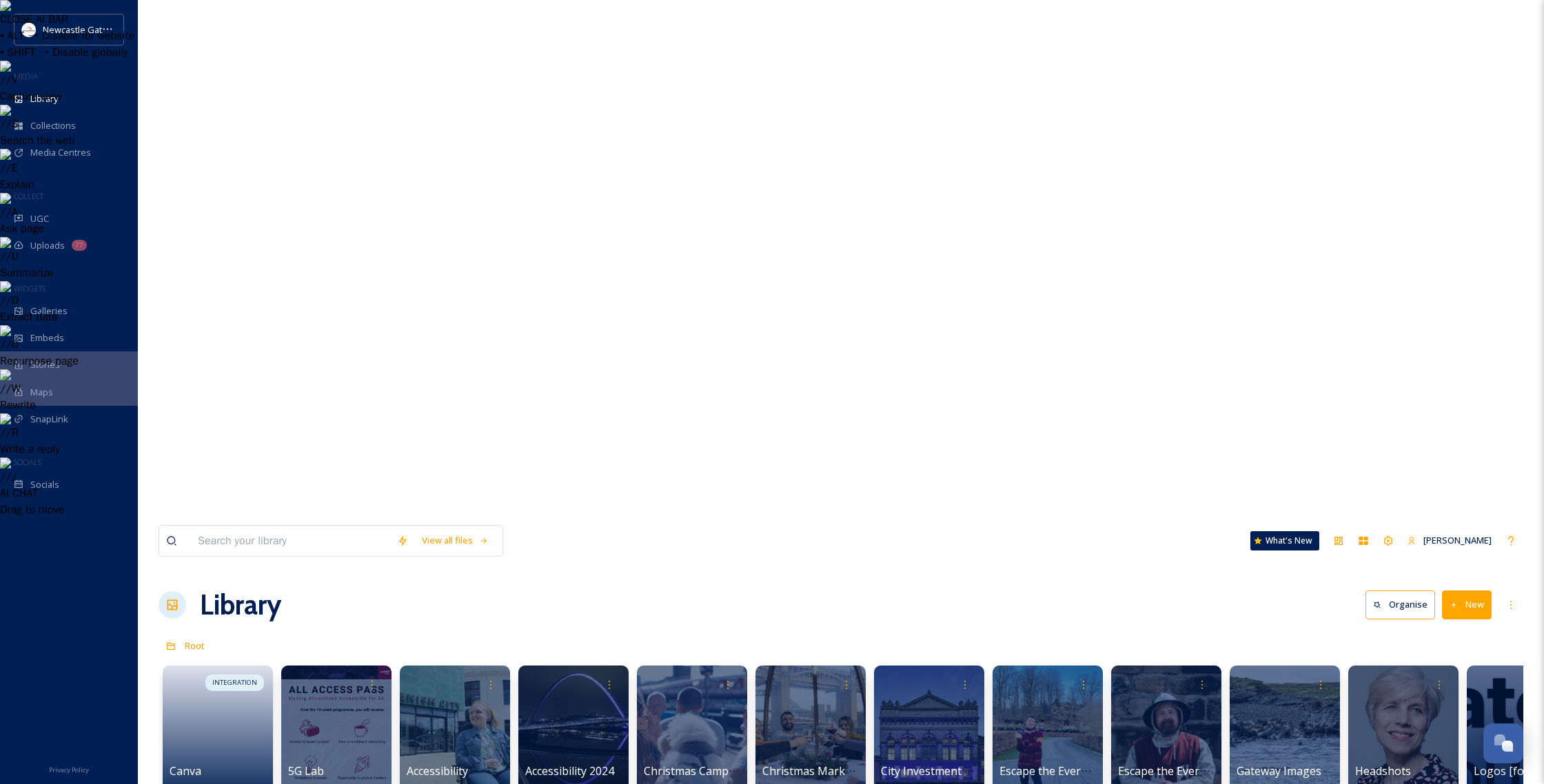 click at bounding box center (290, 541) 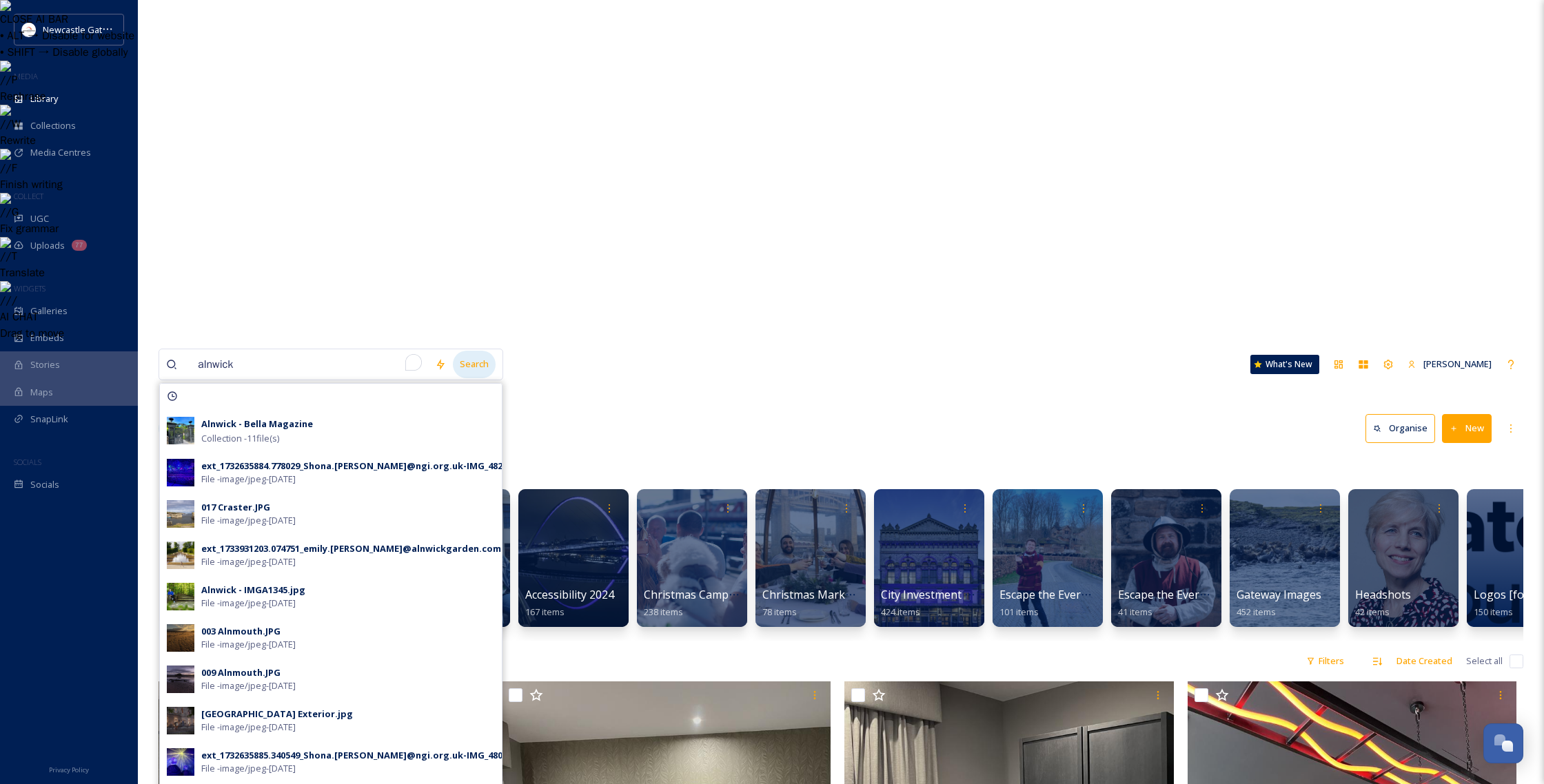 type on "alnwick" 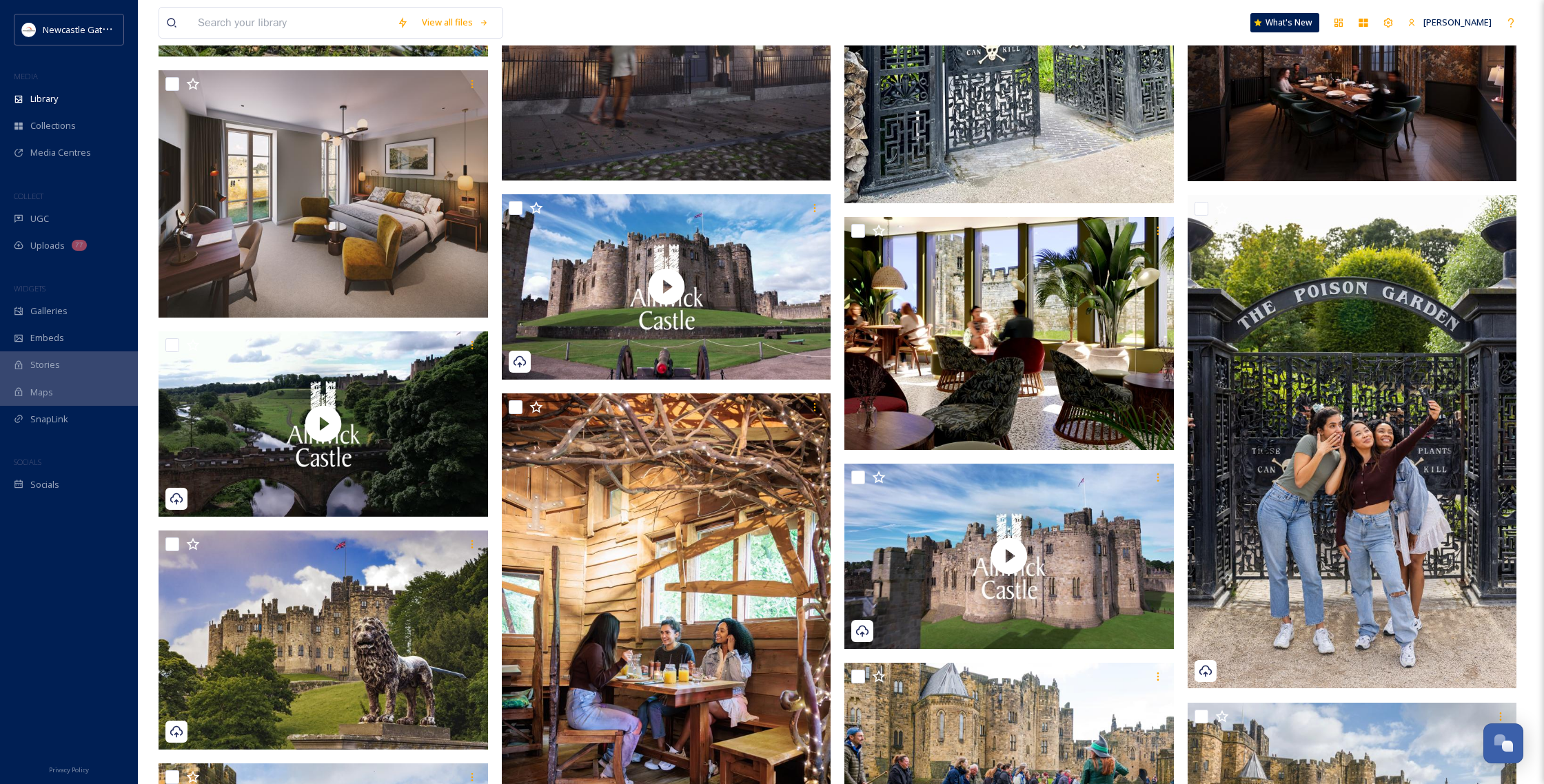 scroll, scrollTop: 2472, scrollLeft: 0, axis: vertical 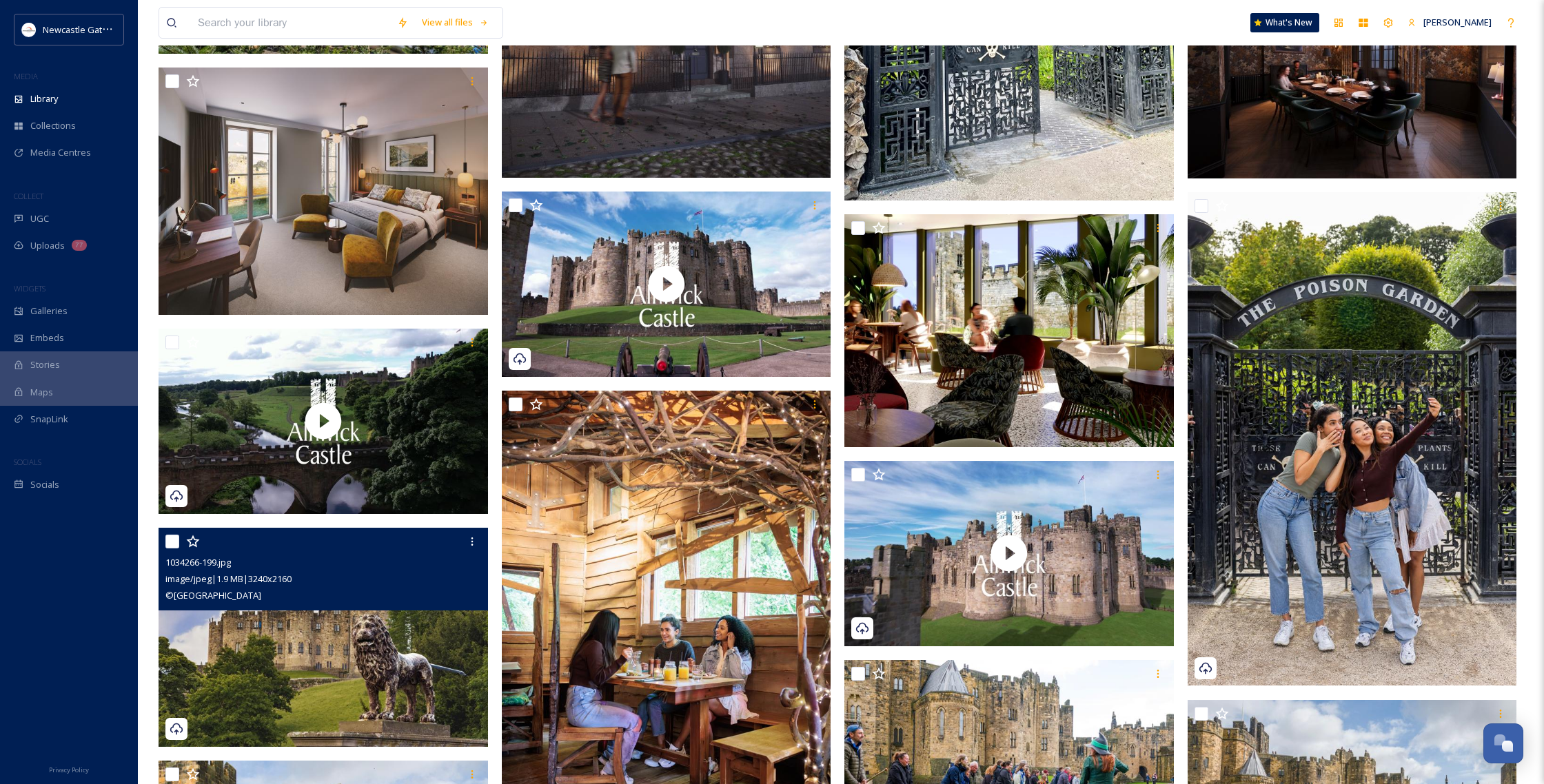 click at bounding box center (323, 637) 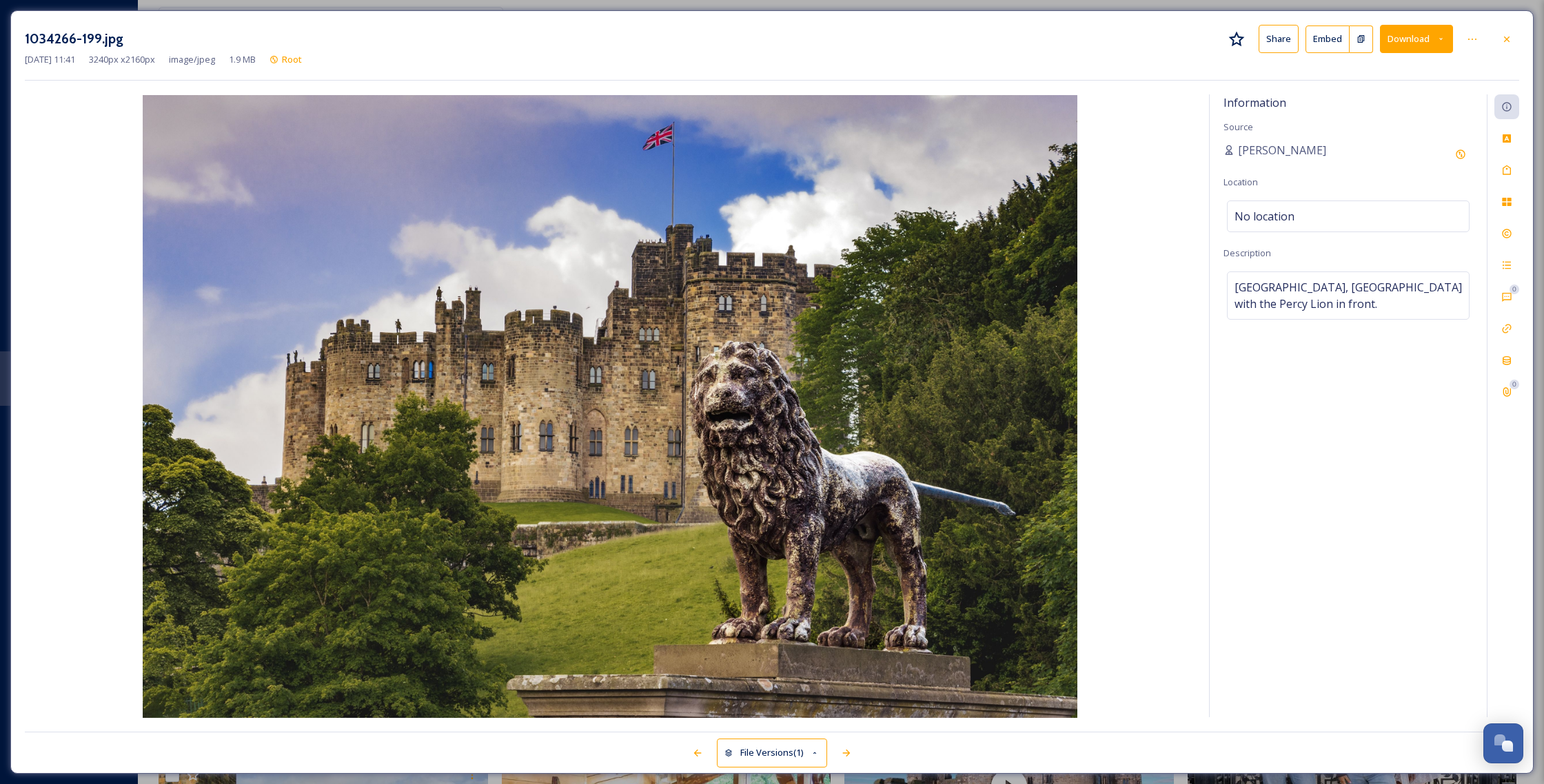 click on "Download" at bounding box center [1416, 39] 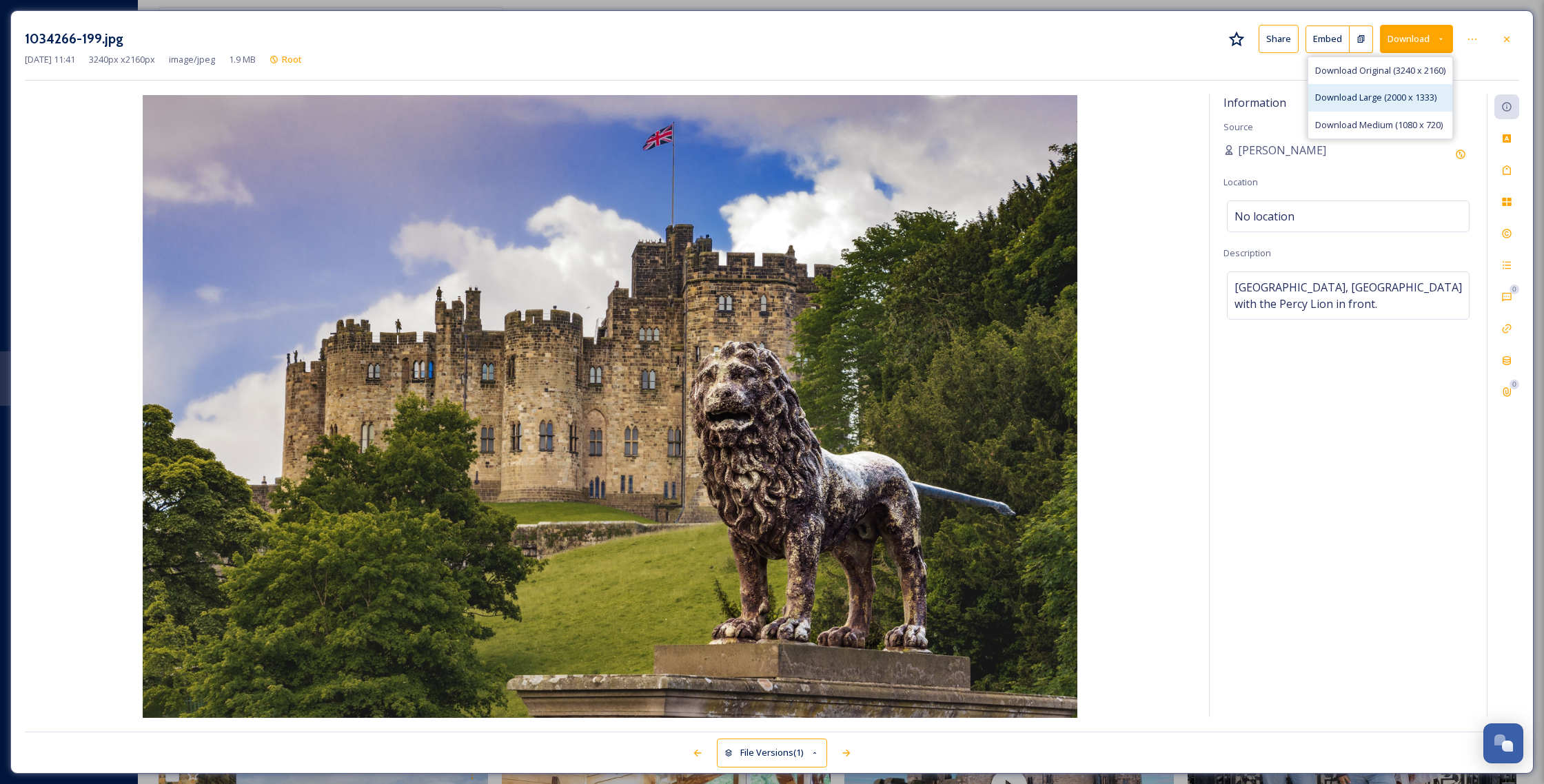click on "Download Large (2000 x 1333)" at bounding box center [1380, 97] 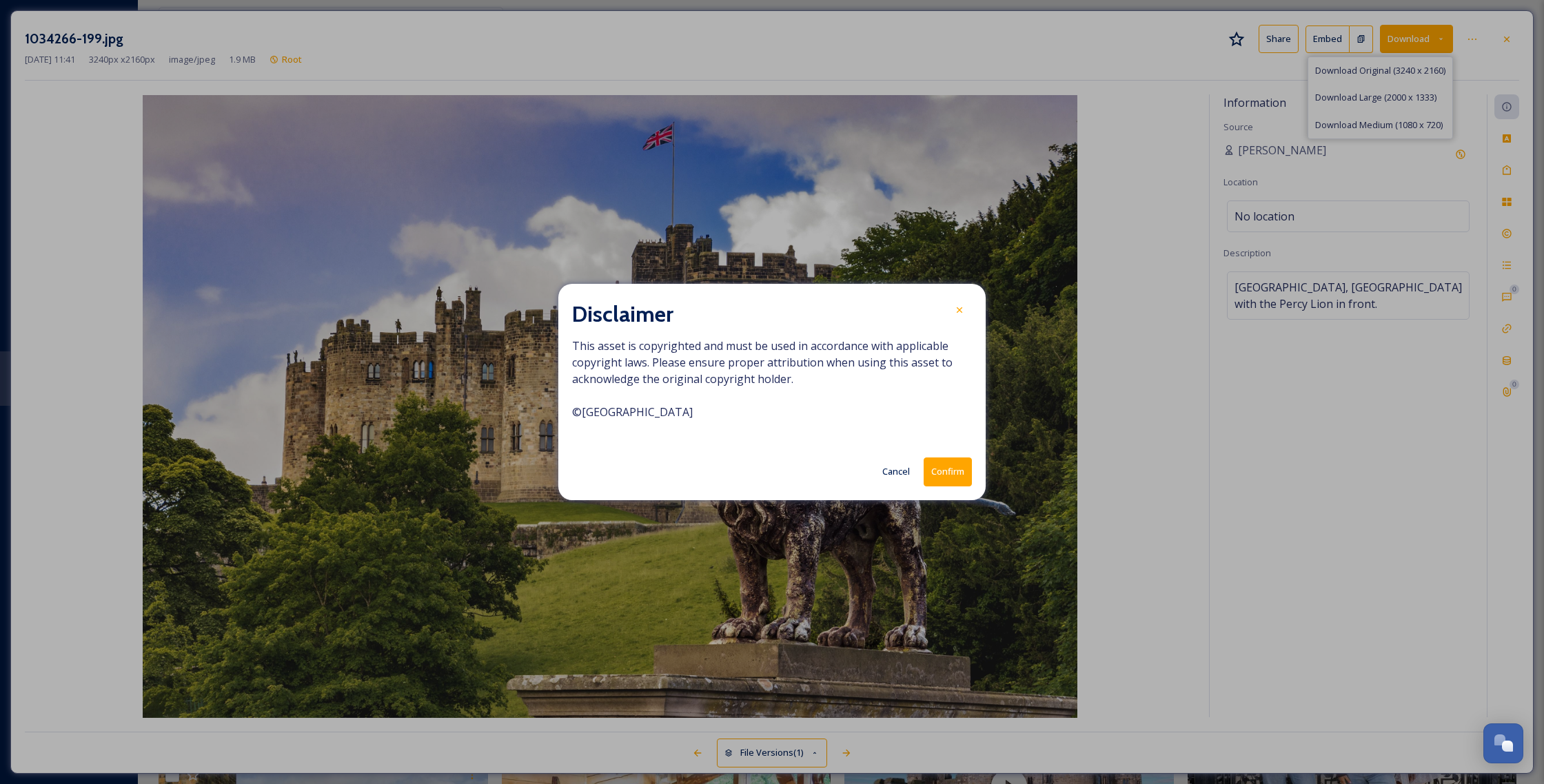 drag, startPoint x: 951, startPoint y: 474, endPoint x: 918, endPoint y: 499, distance: 41.40048 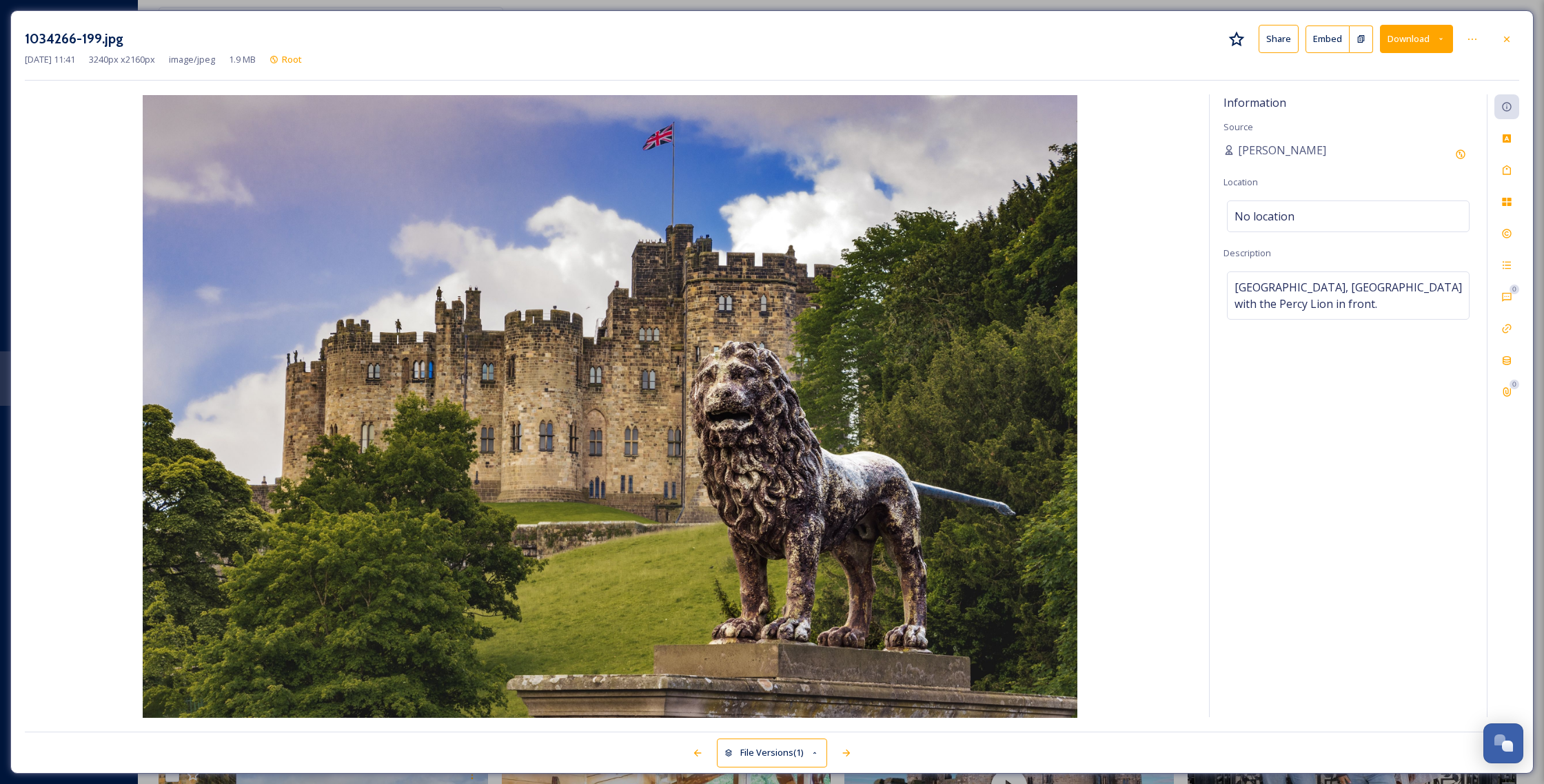 drag, startPoint x: 1505, startPoint y: 32, endPoint x: 684, endPoint y: 30, distance: 821.0024 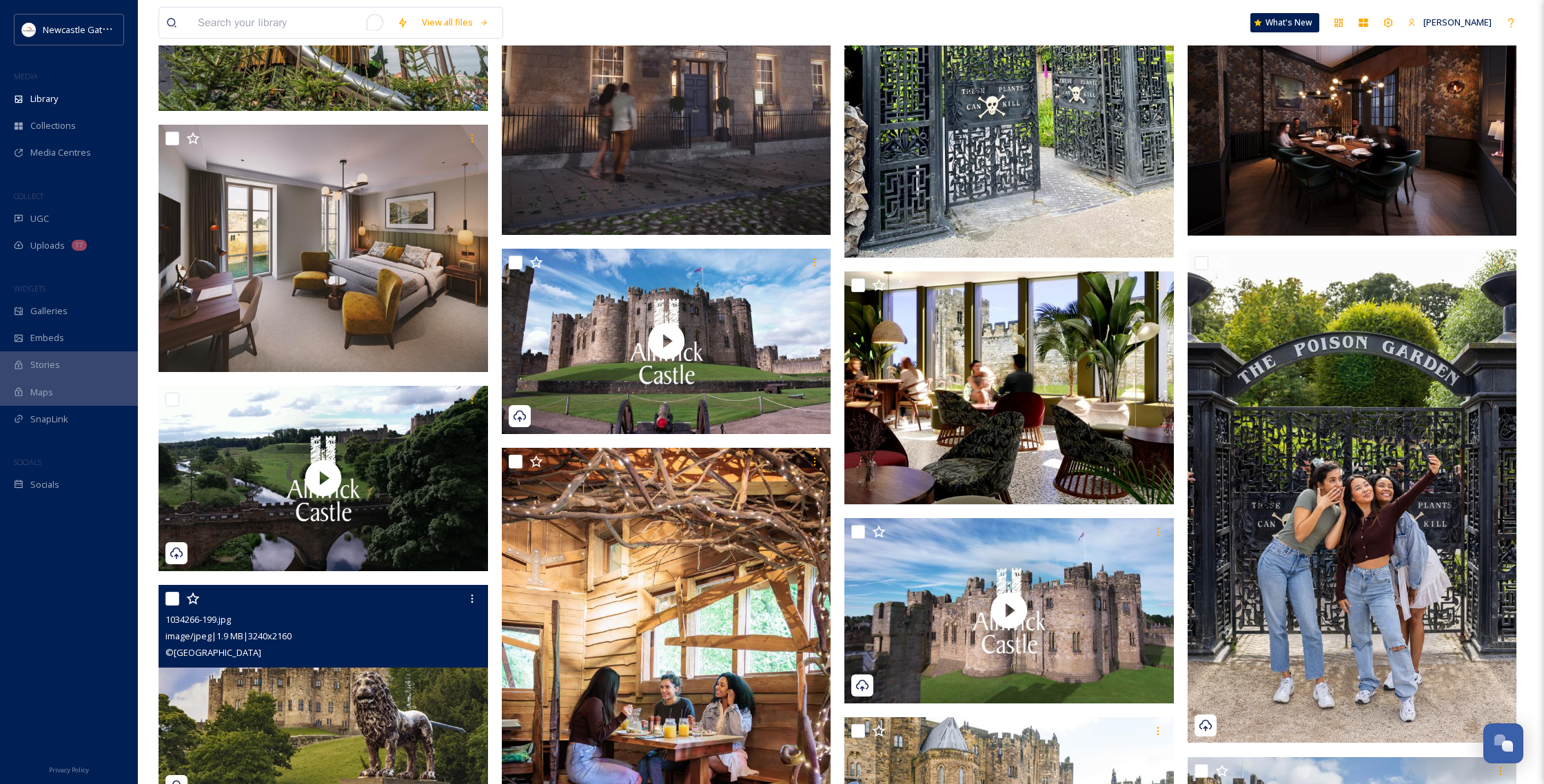 click at bounding box center (290, 23) 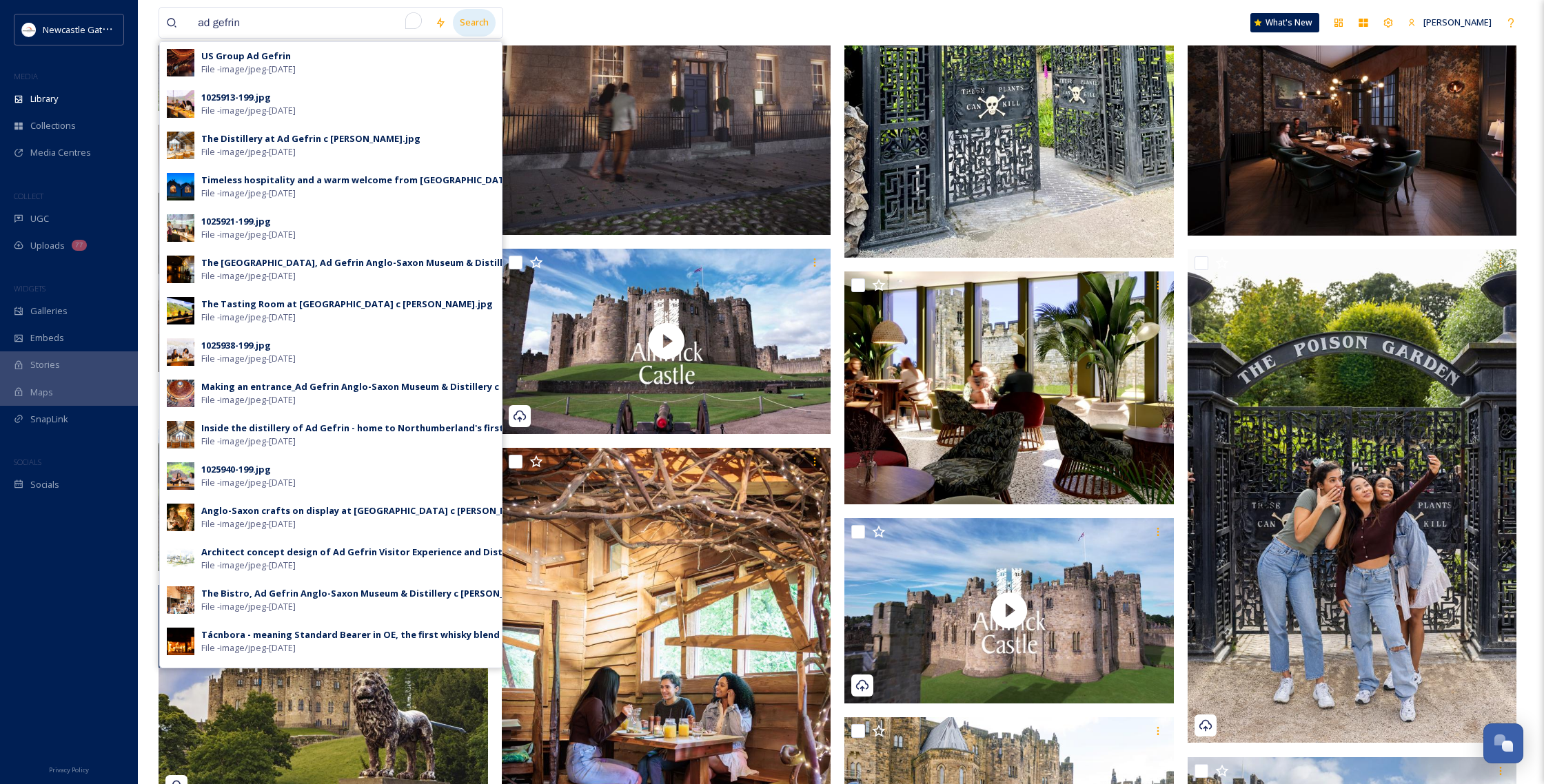 type on "ad gefrin" 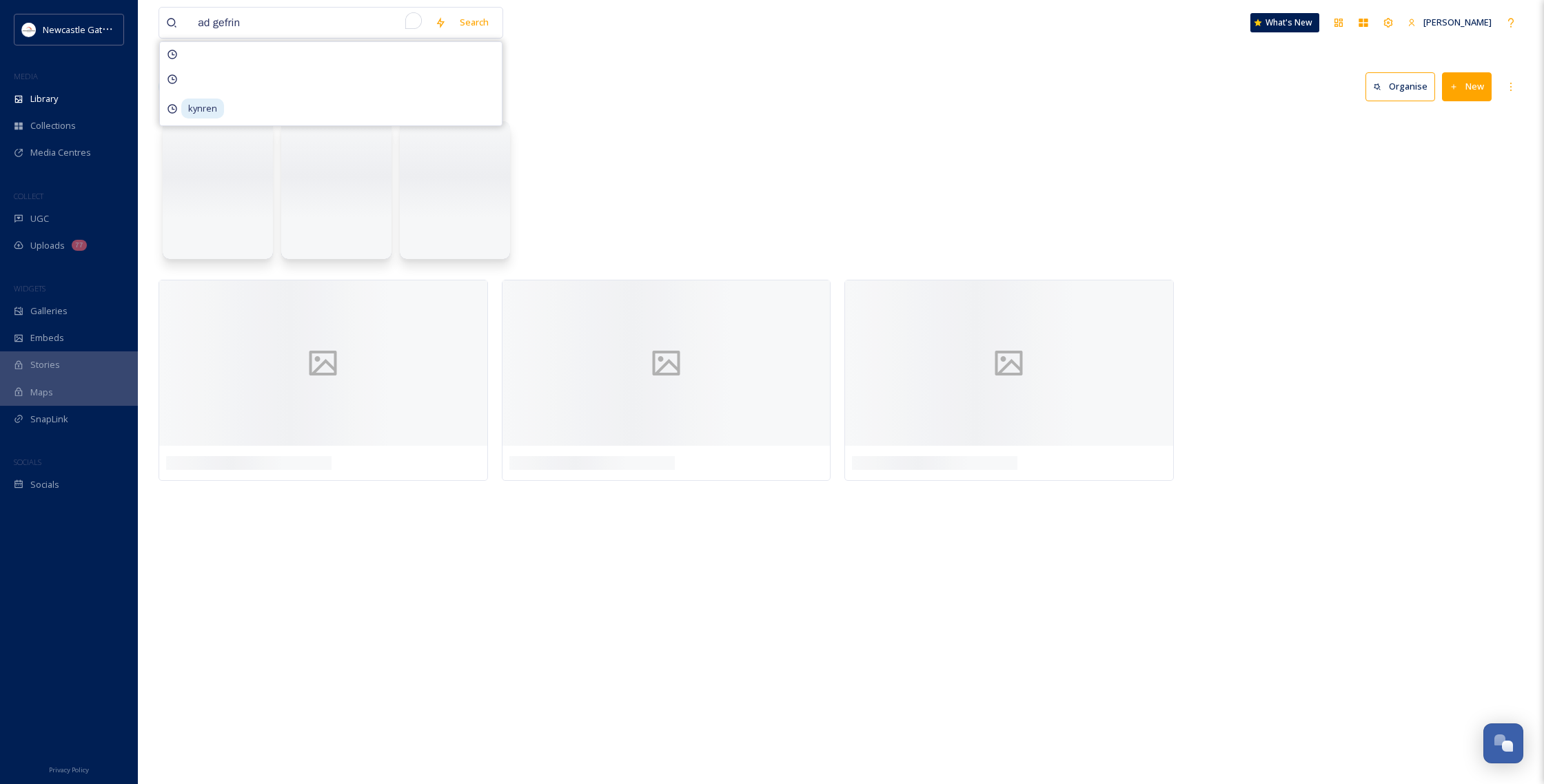 scroll, scrollTop: 0, scrollLeft: 0, axis: both 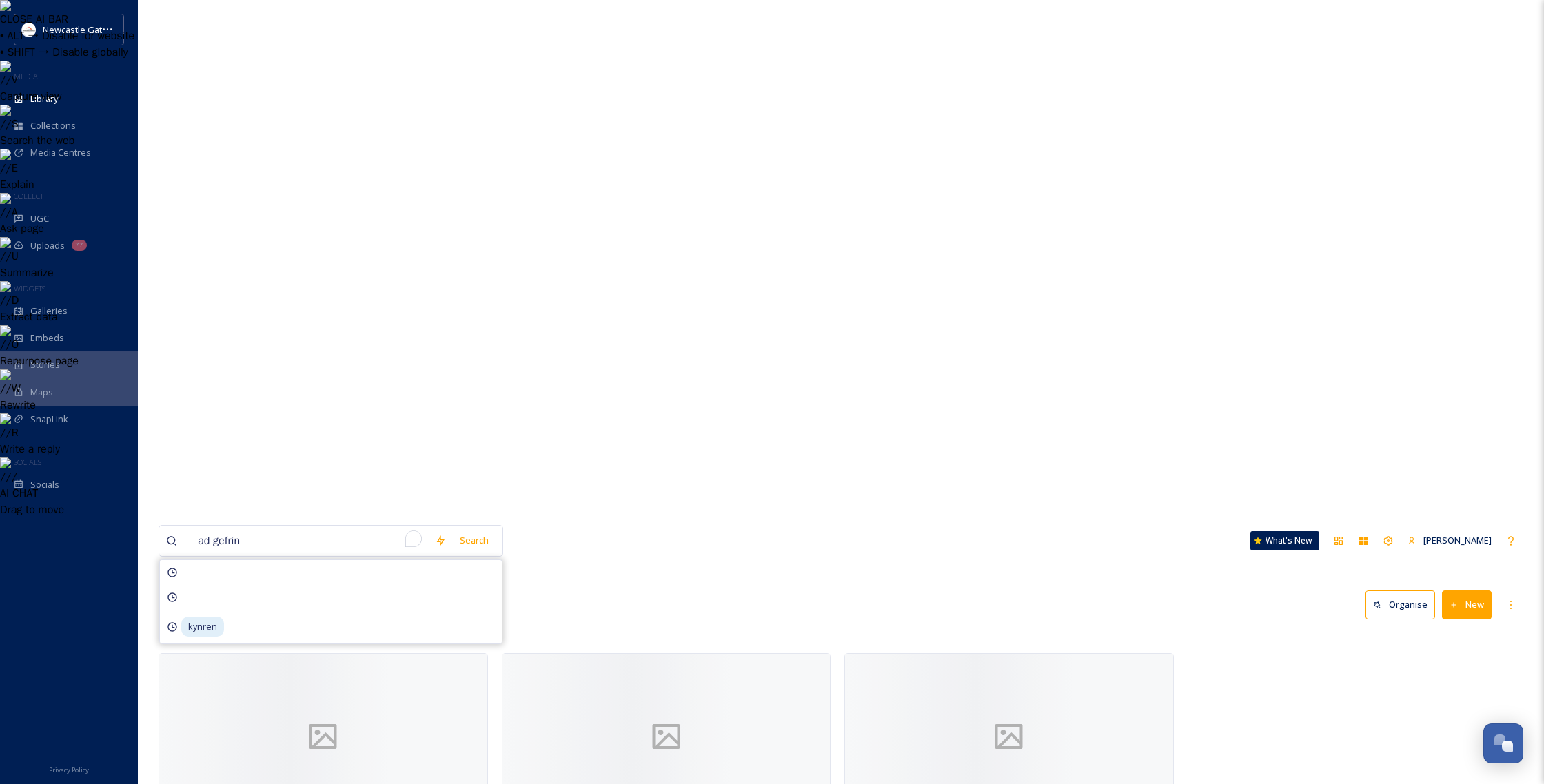 drag, startPoint x: 1087, startPoint y: 61, endPoint x: 1059, endPoint y: 84, distance: 36.235342 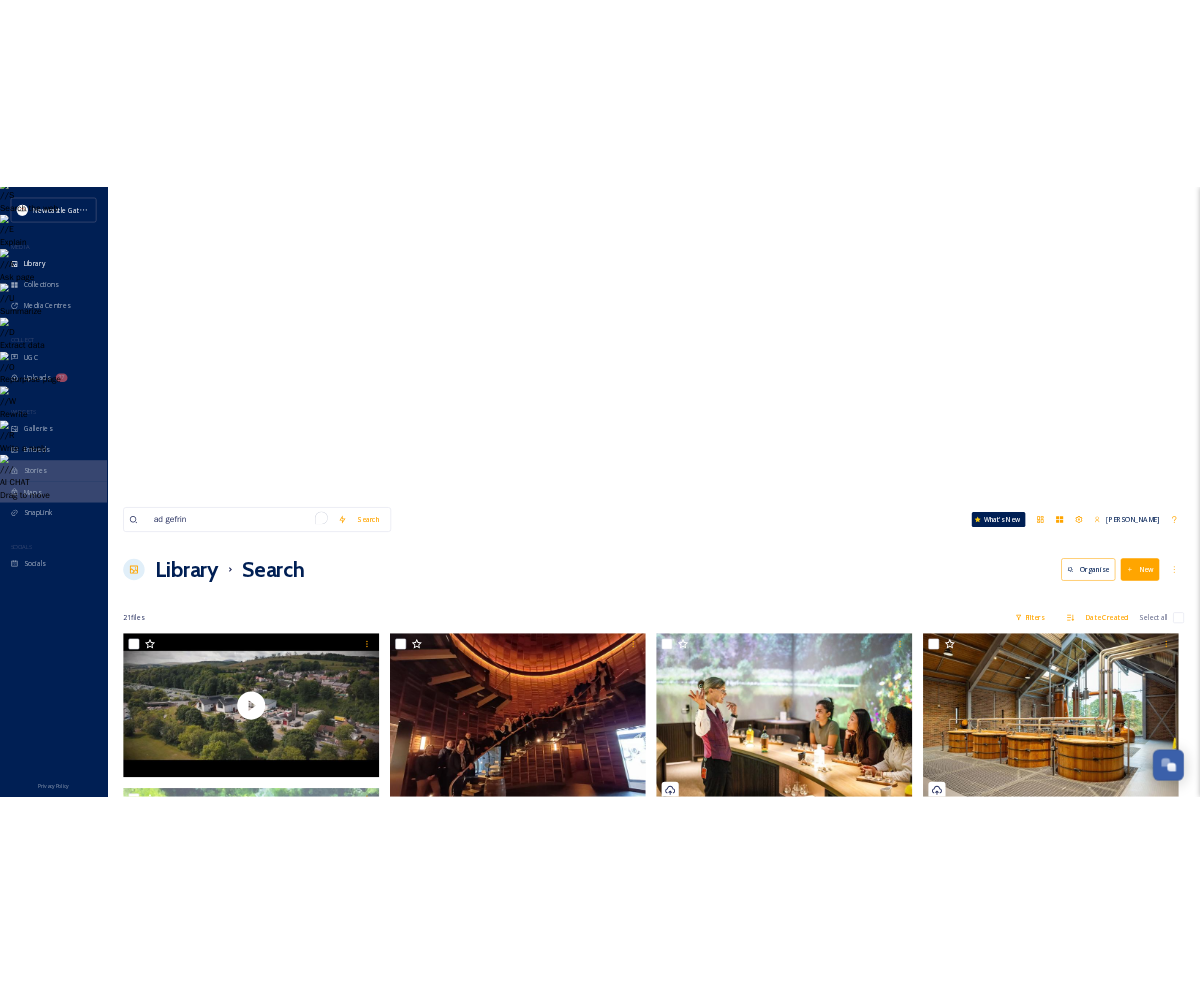 scroll, scrollTop: 168, scrollLeft: 0, axis: vertical 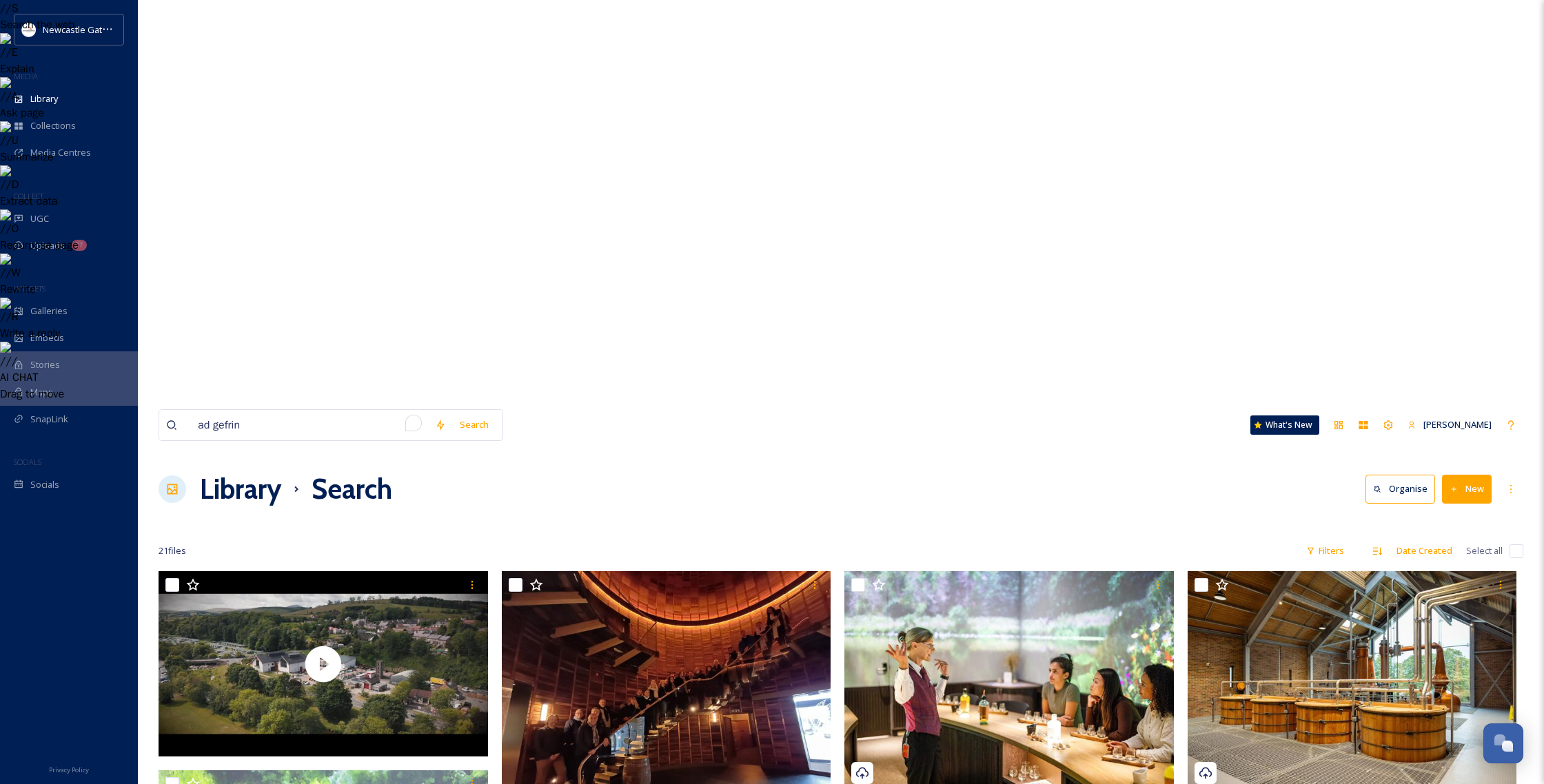 click at bounding box center (1009, 1147) 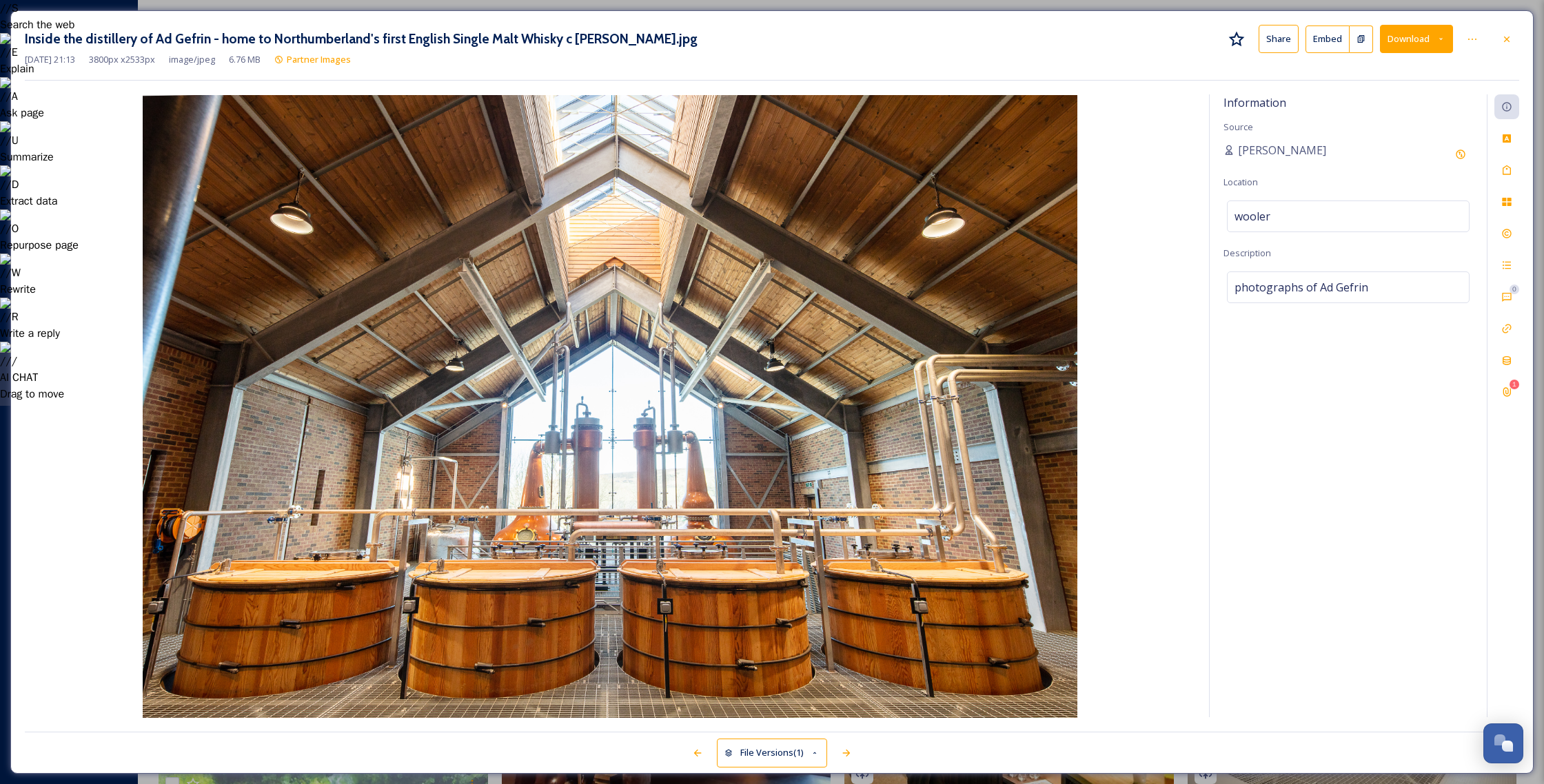 click 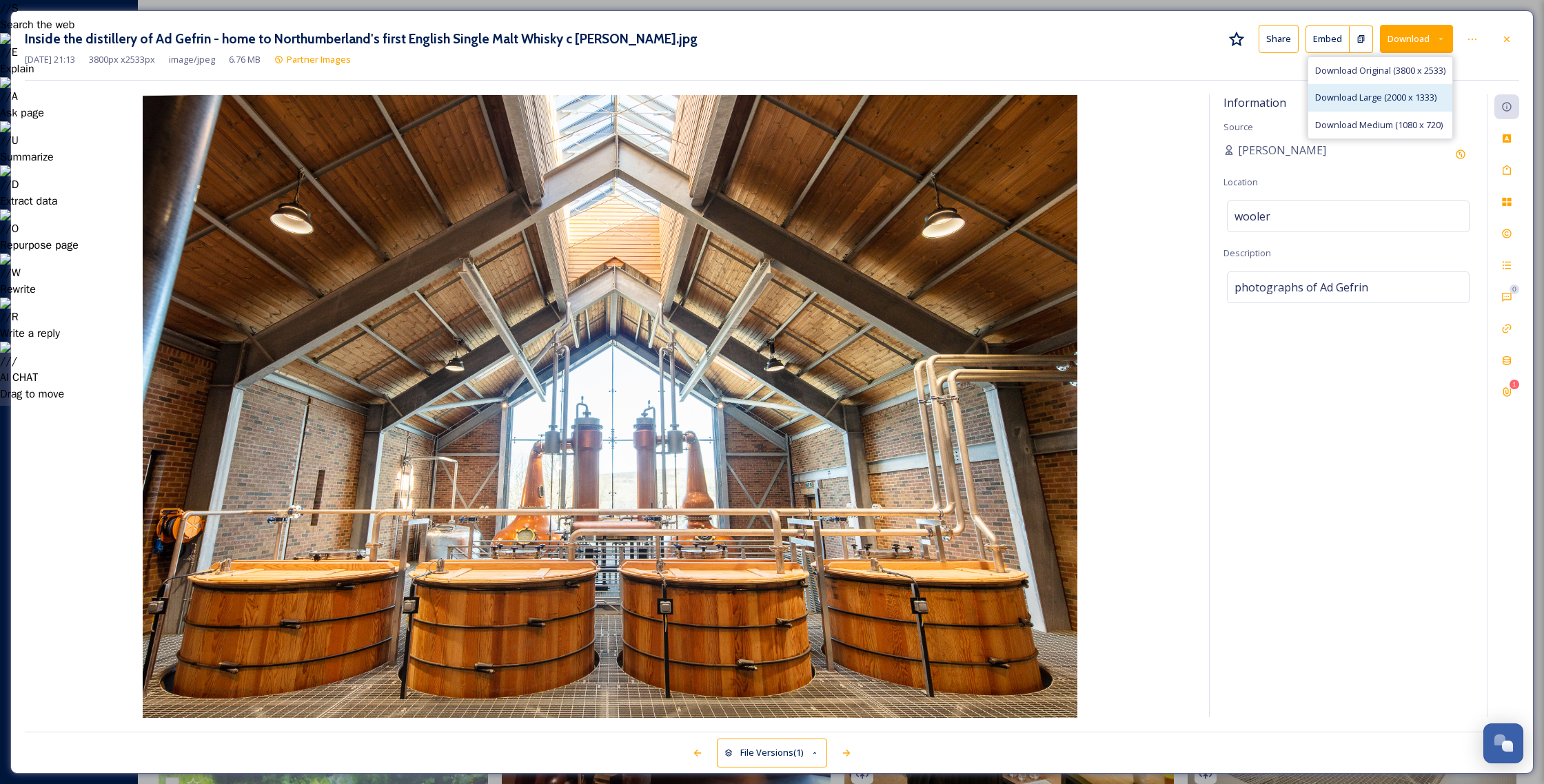 click on "Download Large (2000 x 1333)" at bounding box center [1376, 97] 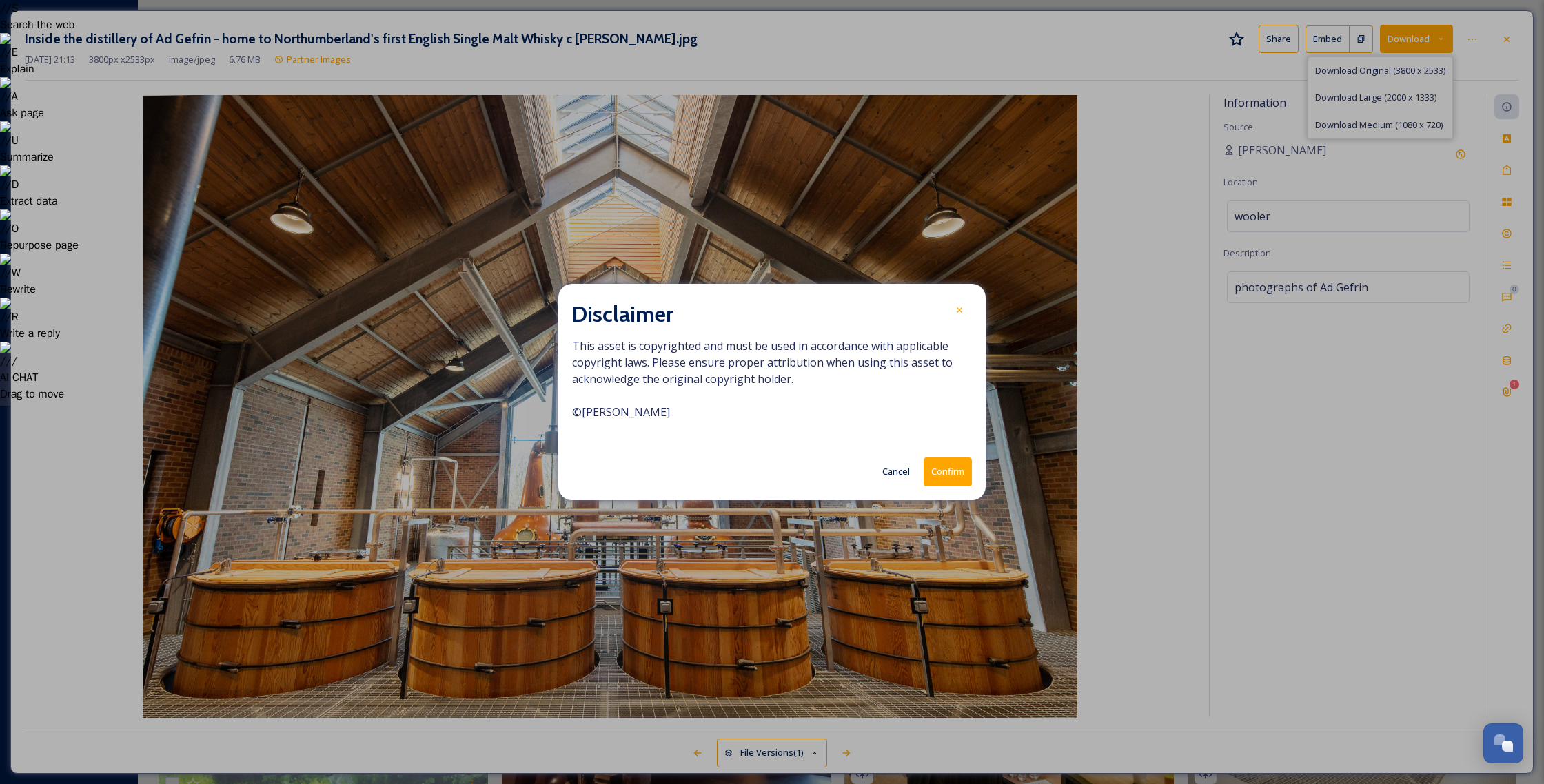 click on "Confirm" at bounding box center (948, 471) 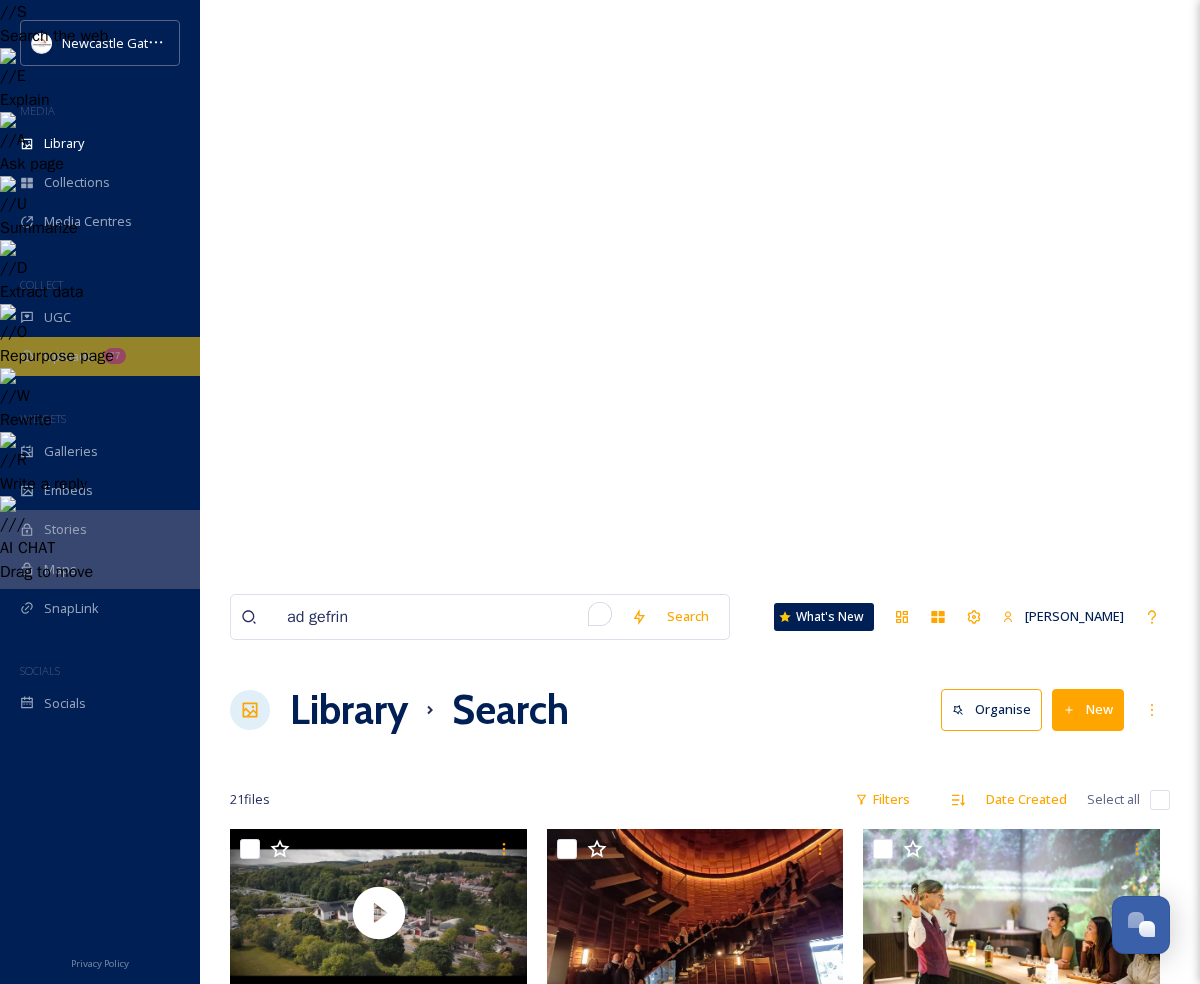 click on "Uploads 77" at bounding box center [100, 356] 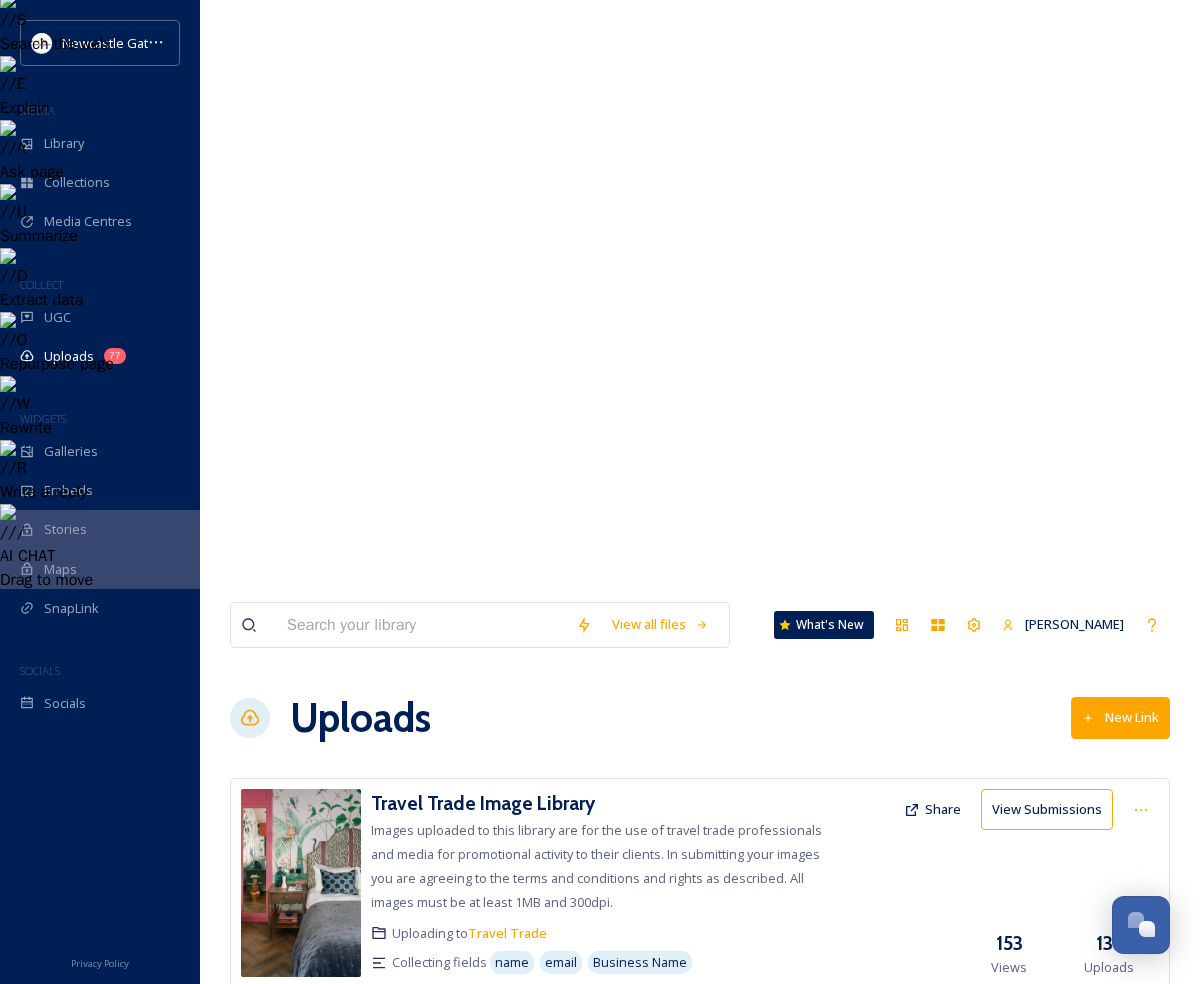 scroll, scrollTop: 0, scrollLeft: 0, axis: both 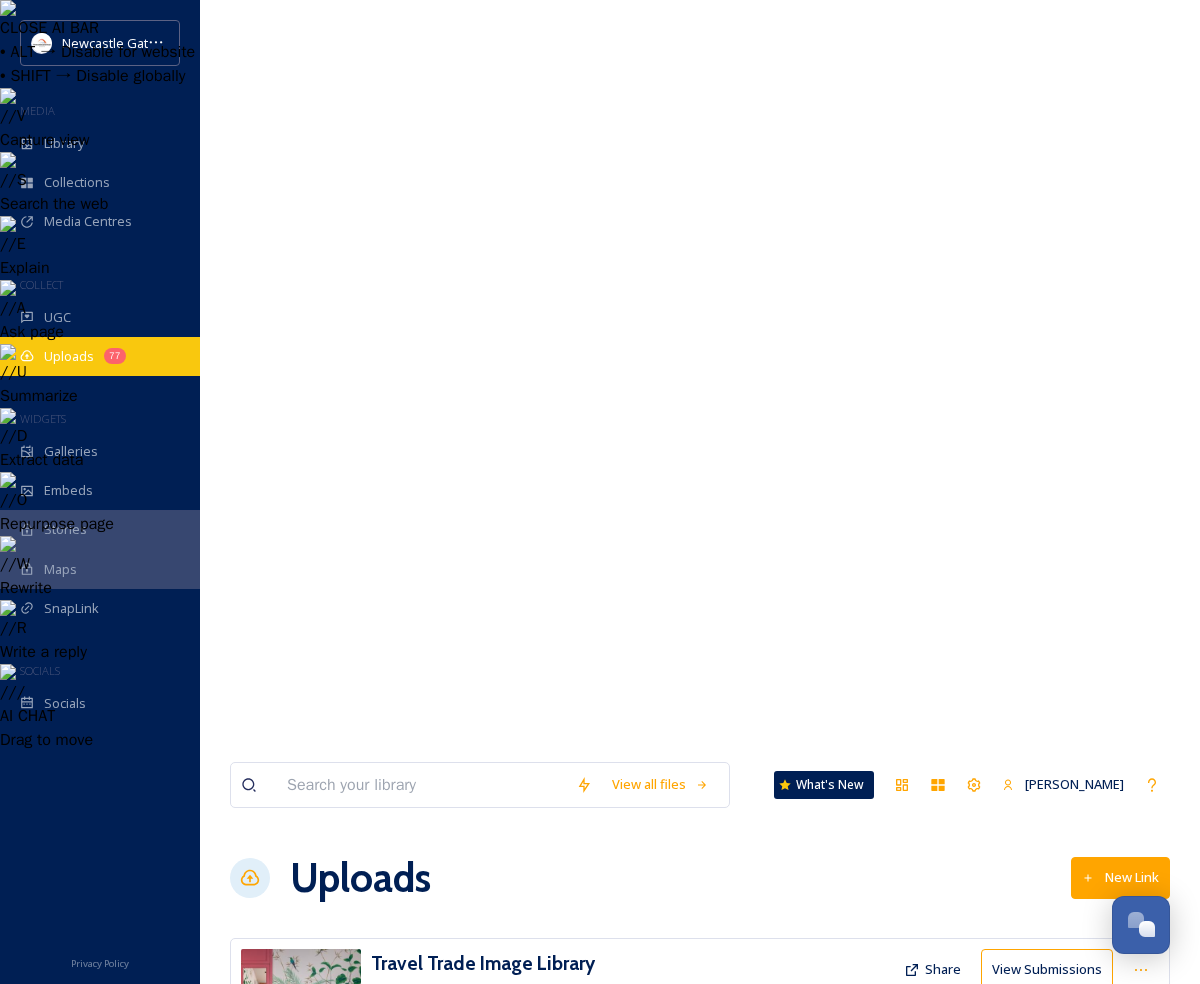click on "77" at bounding box center [115, 356] 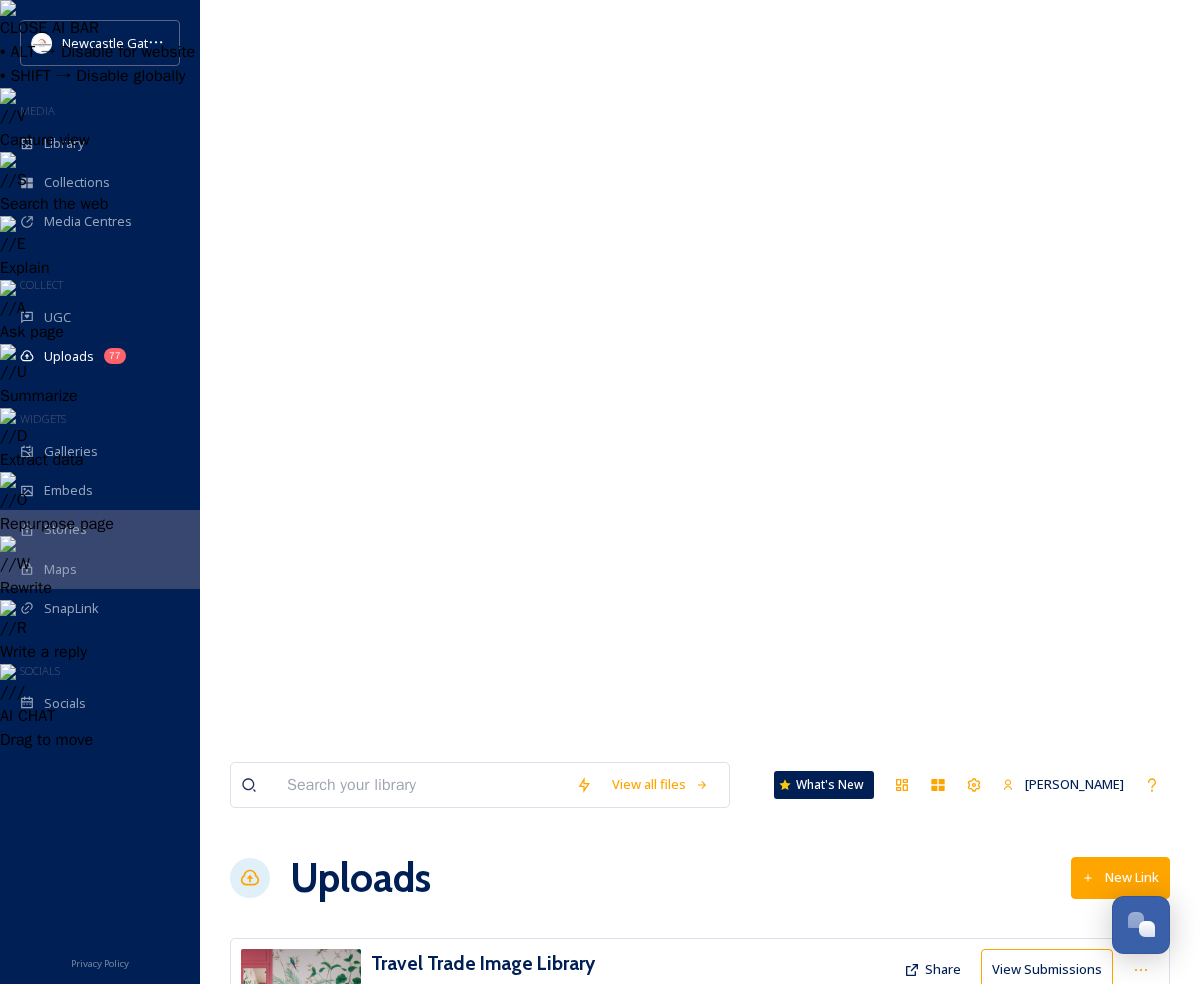 click on "Partner Submissions" at bounding box center [457, 1183] 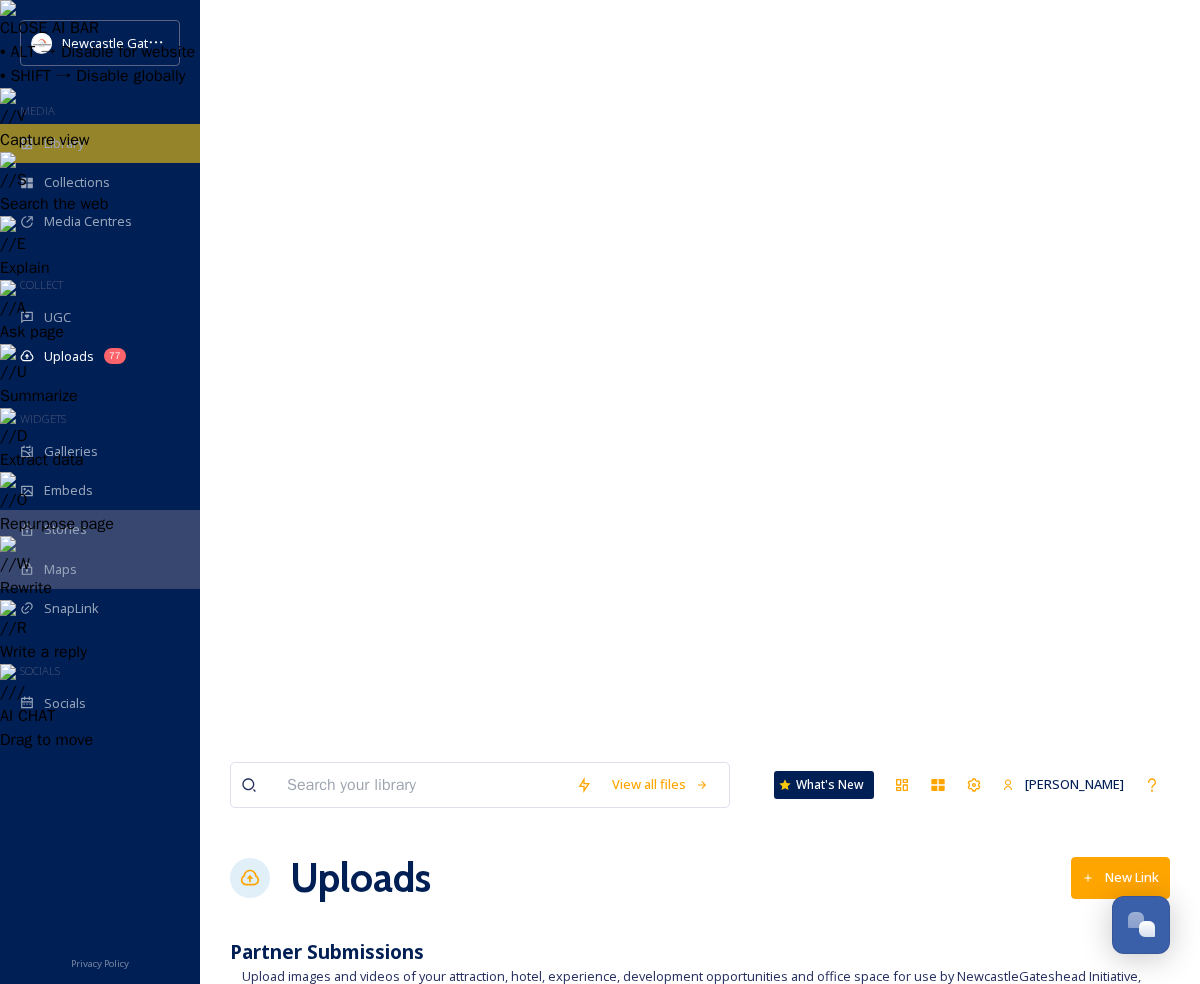 click on "Library" at bounding box center (64, 143) 